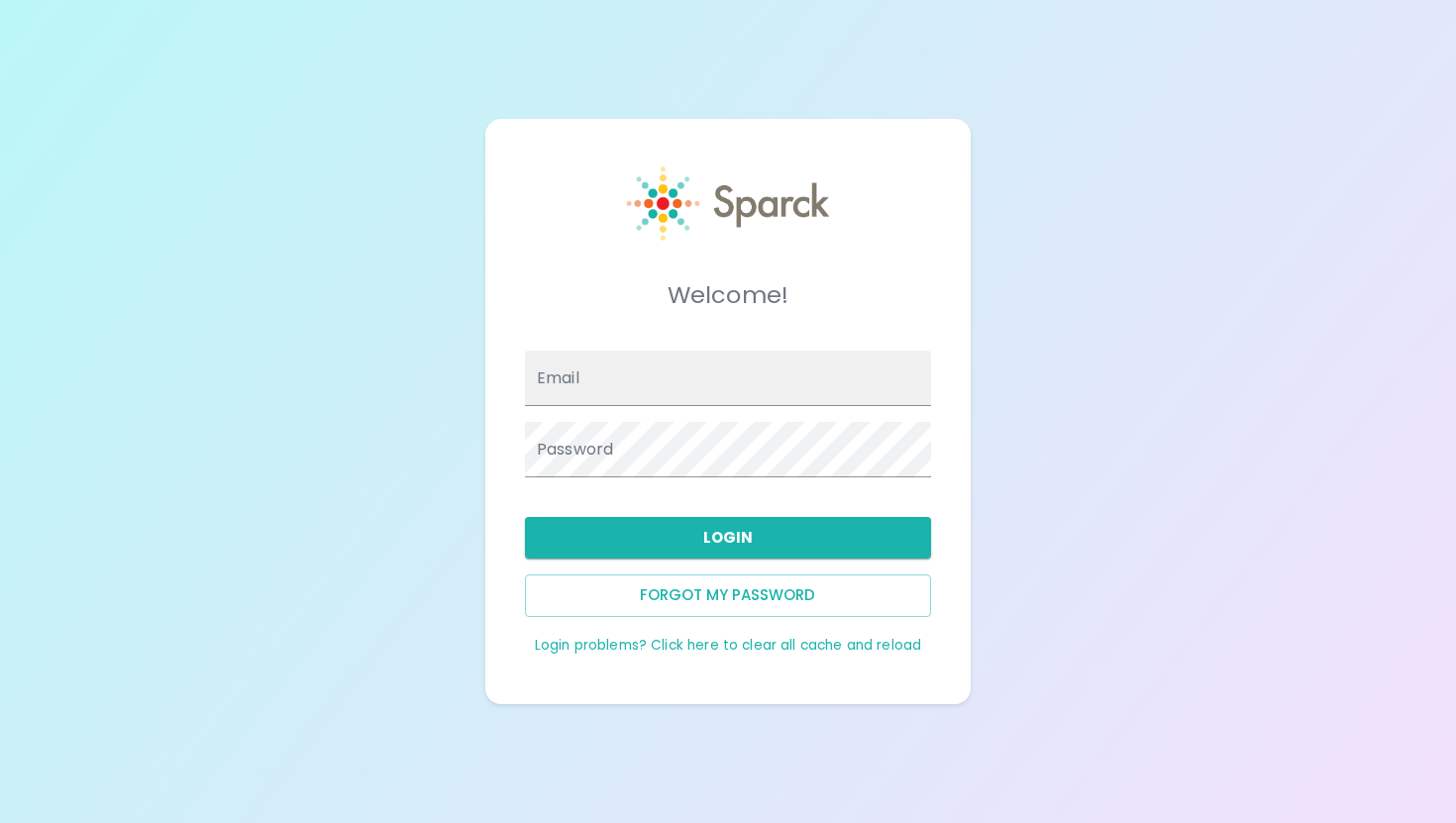 scroll, scrollTop: 0, scrollLeft: 0, axis: both 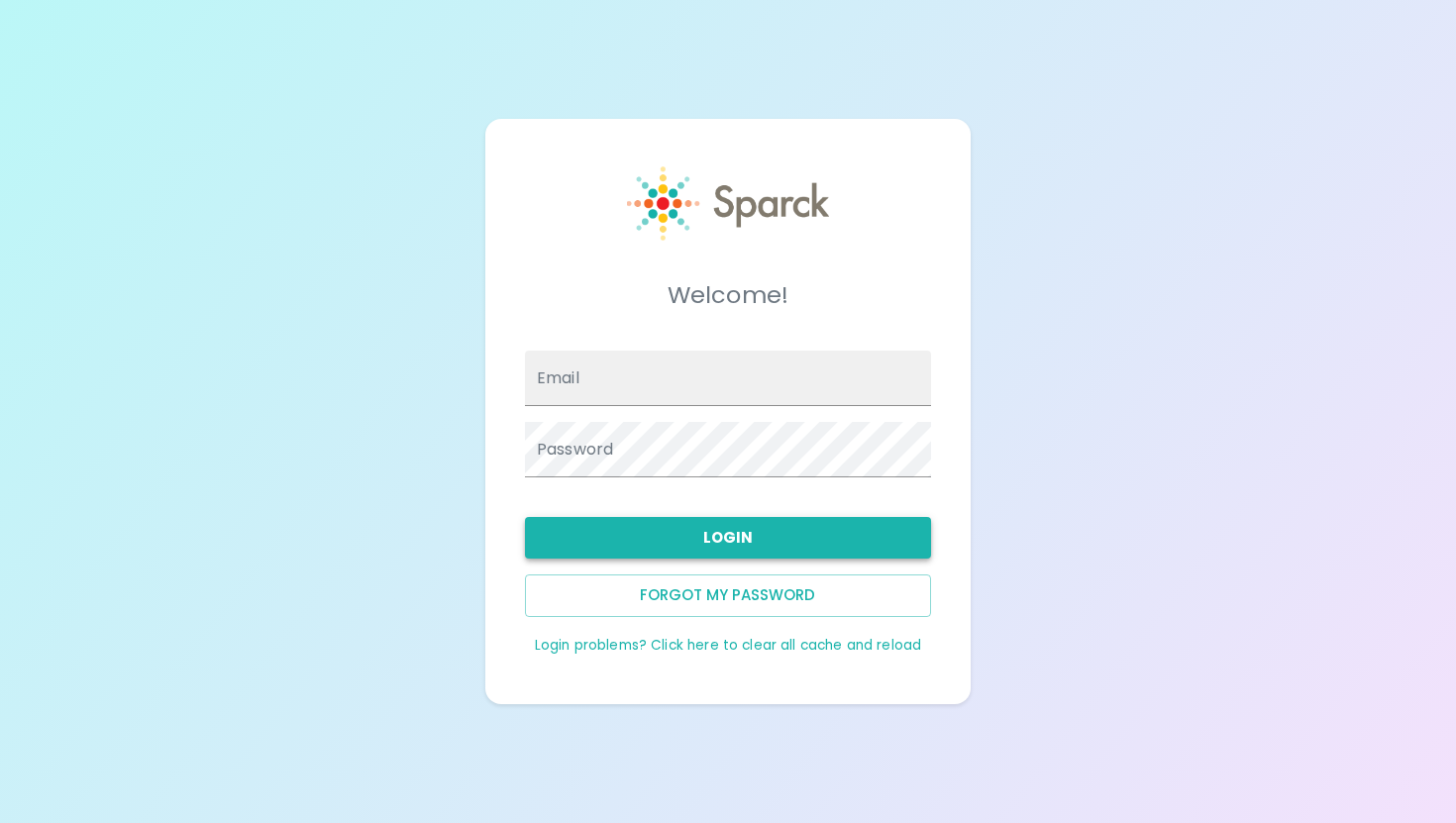 type on "@[EMAIL]" 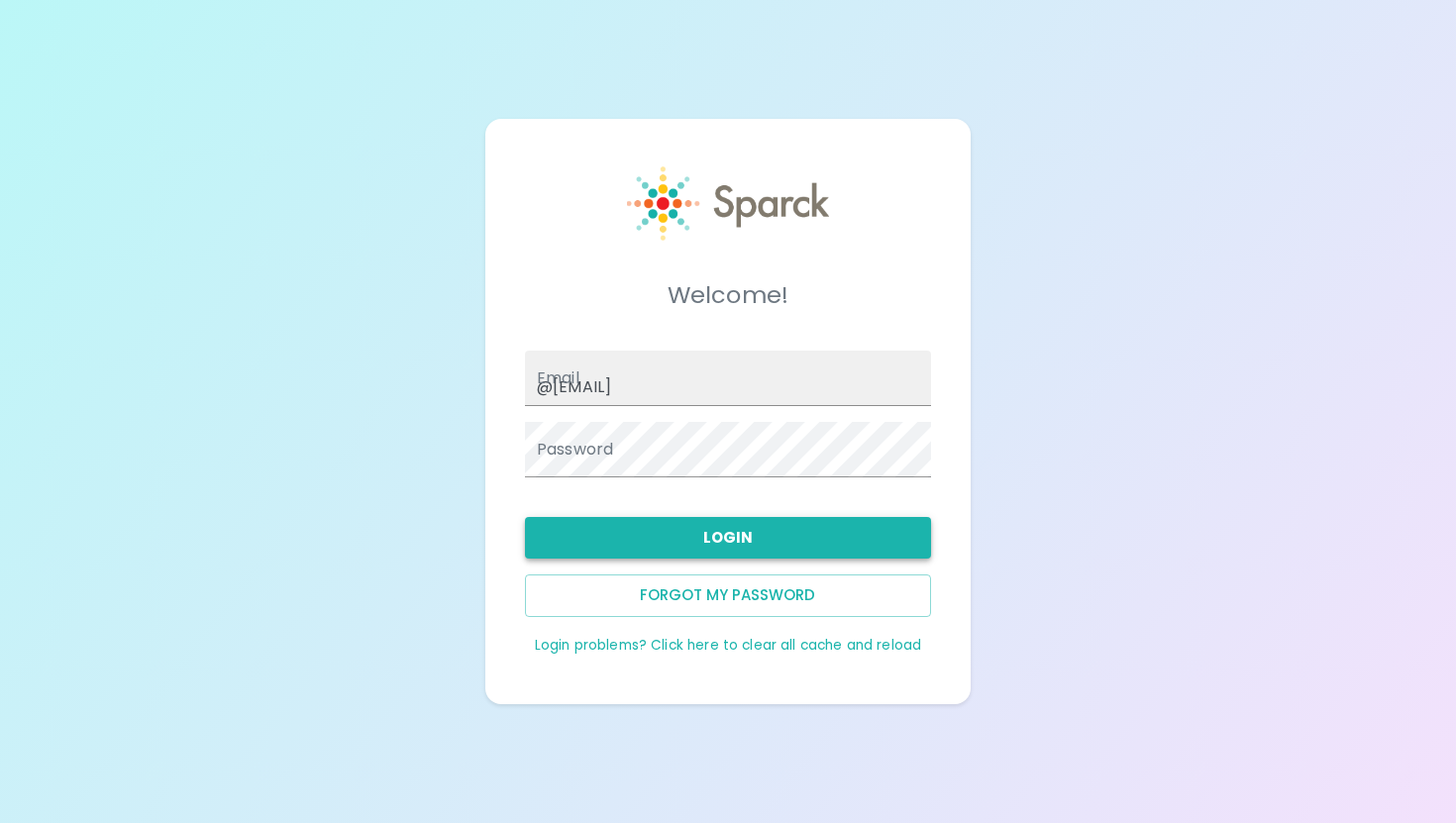 click on "Login" at bounding box center [728, 538] 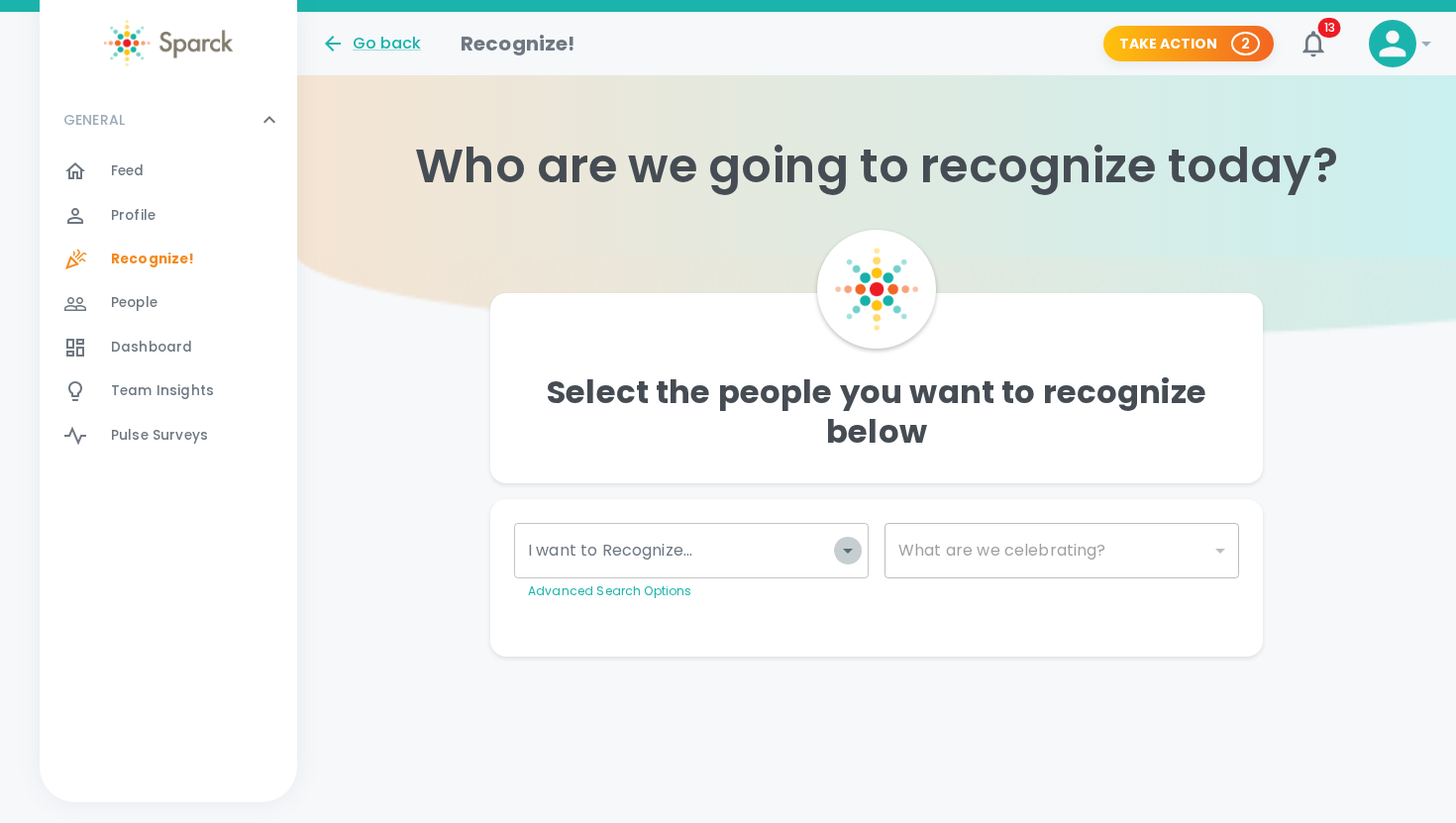 click 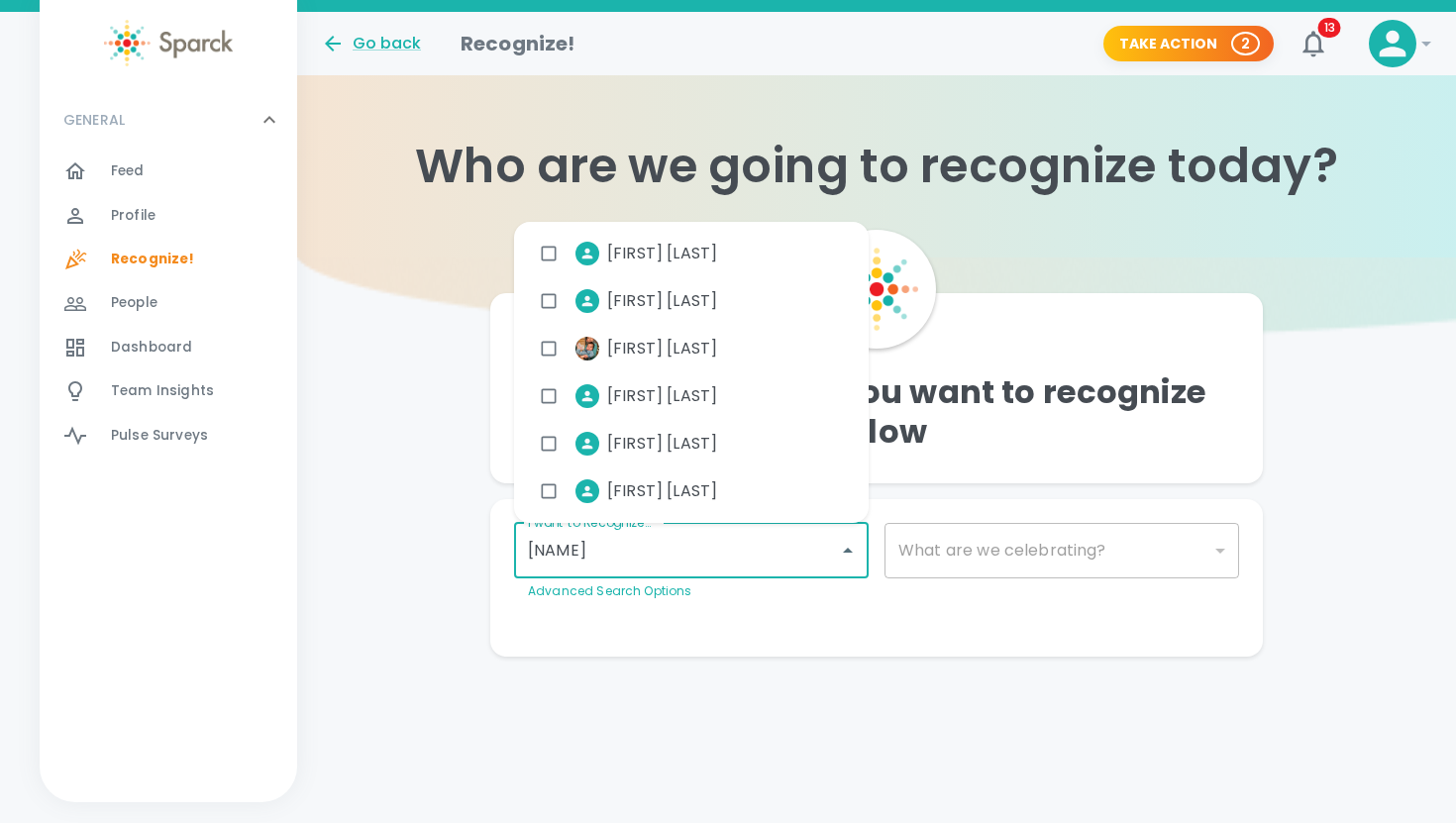 type on "[FIRST]" 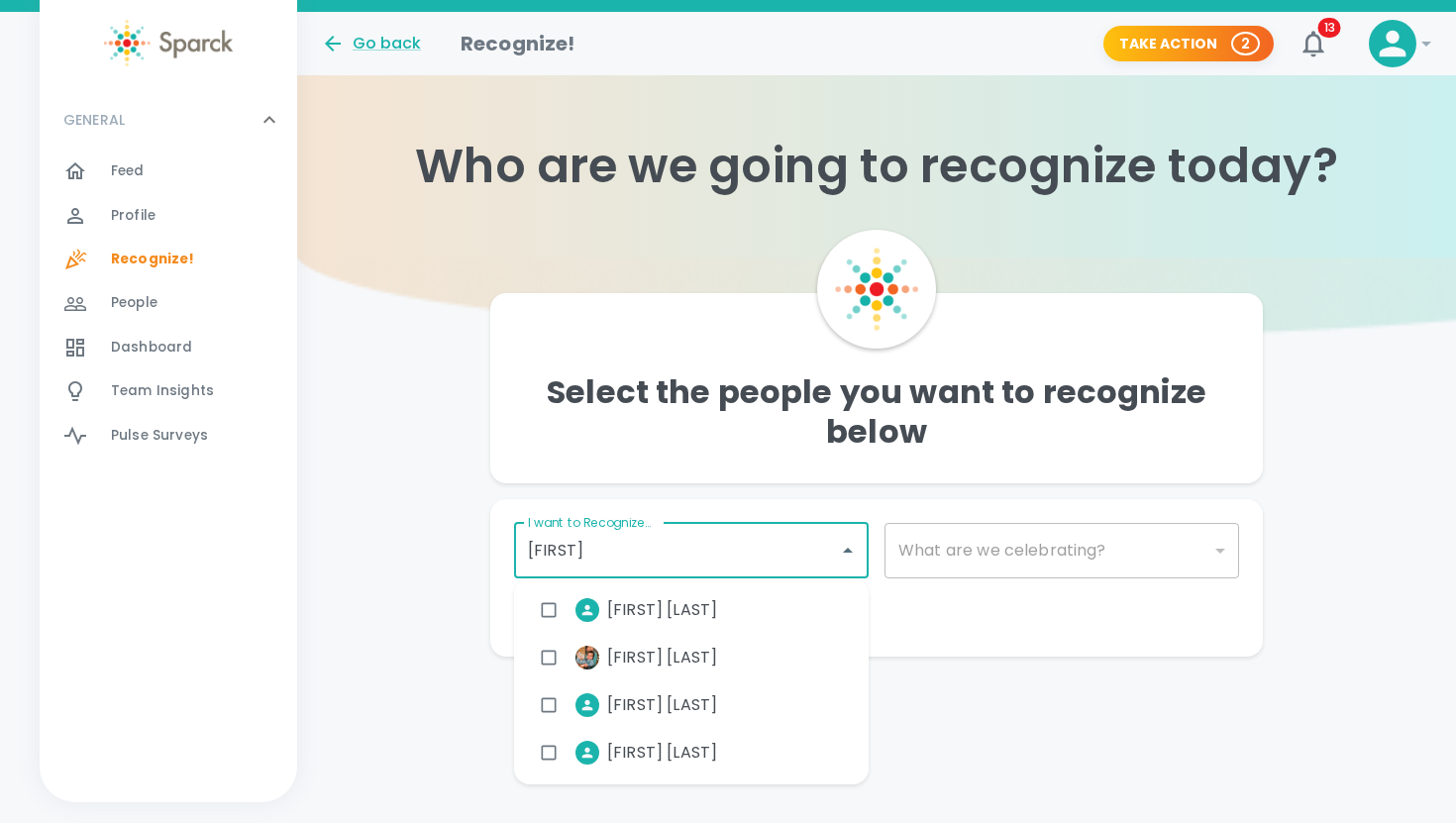 click on "[FIRST] [LAST]" at bounding box center (662, 705) 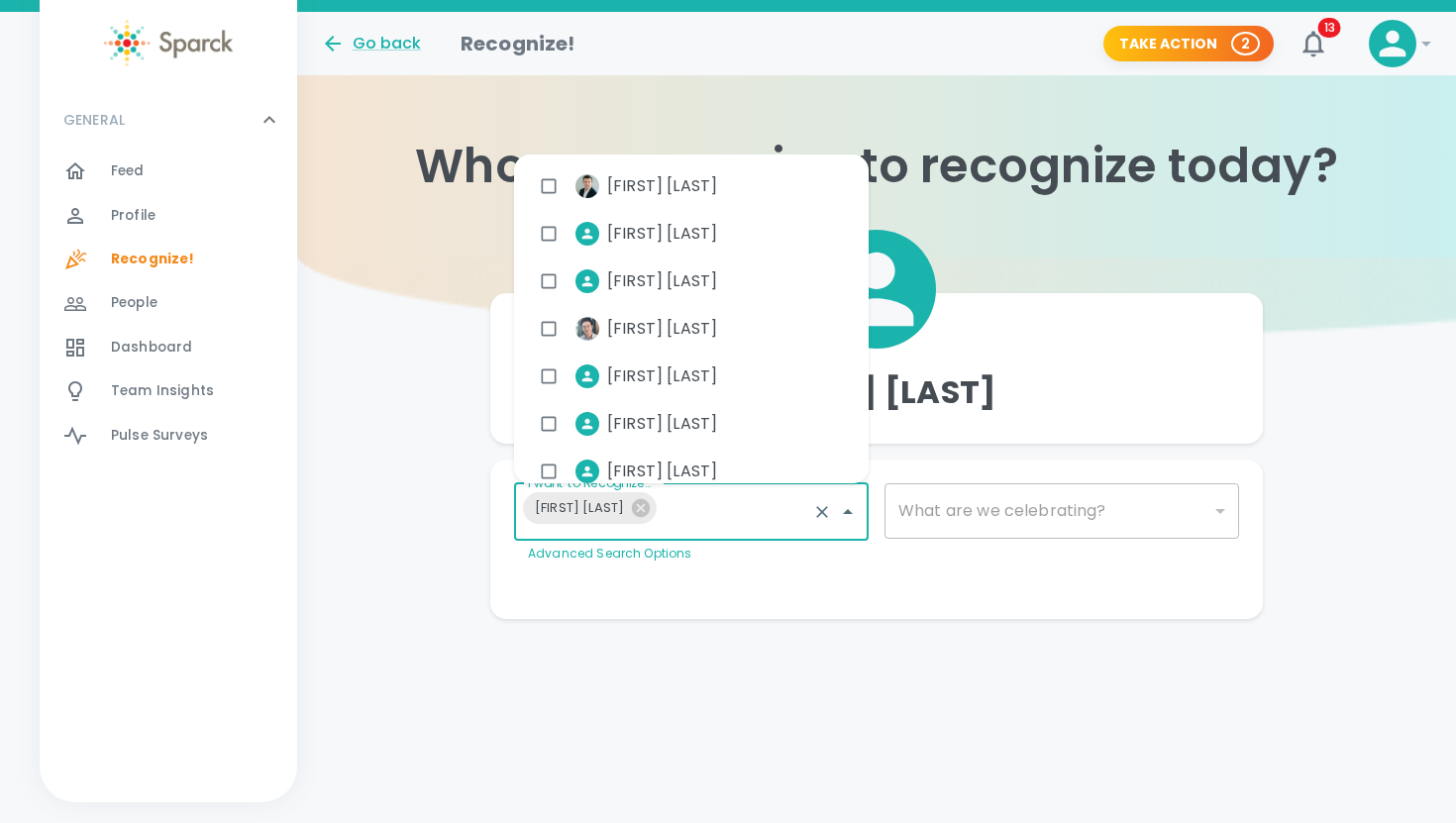 click on "​" at bounding box center [1062, 511] 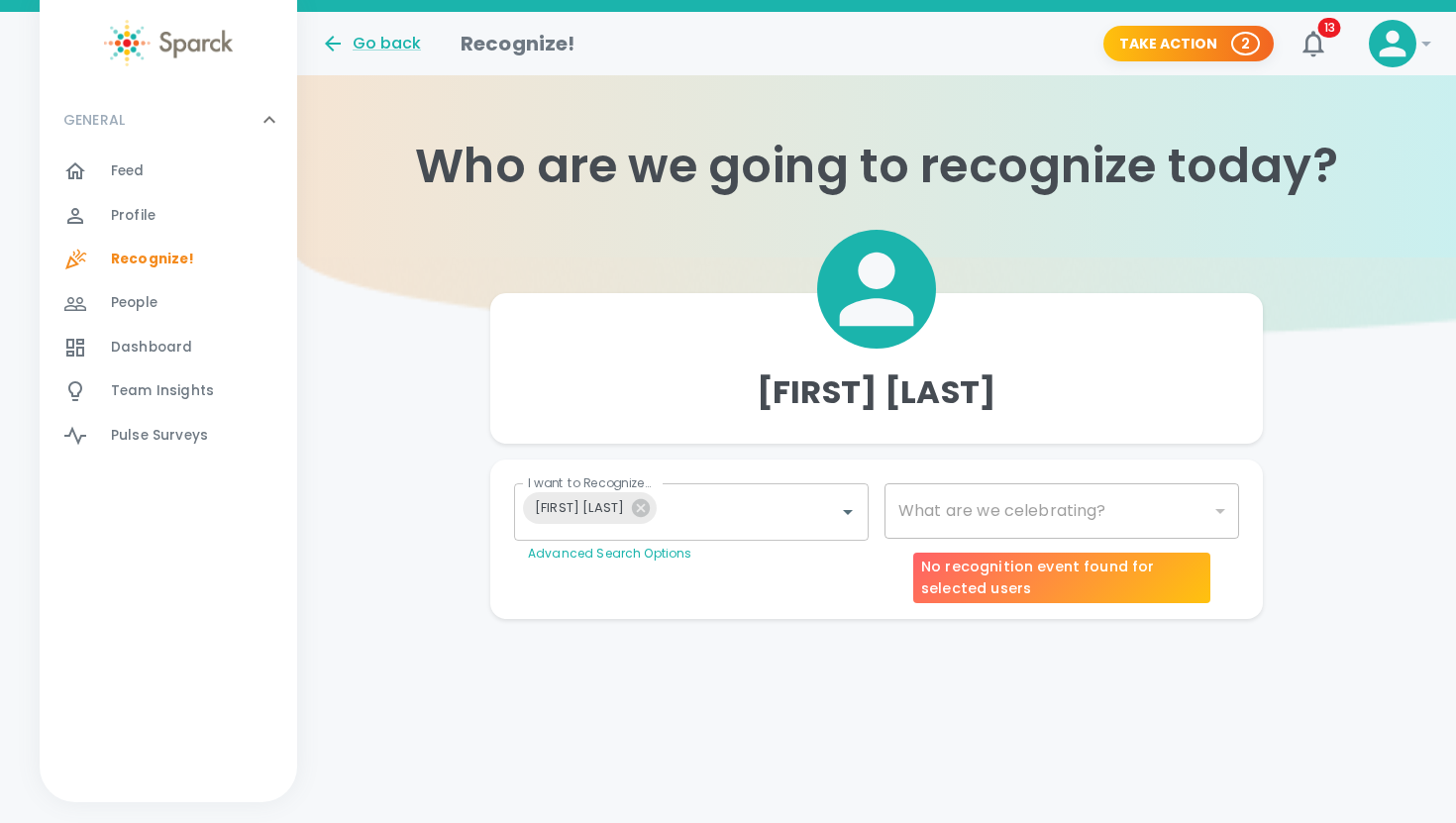 click on "​" at bounding box center (1062, 511) 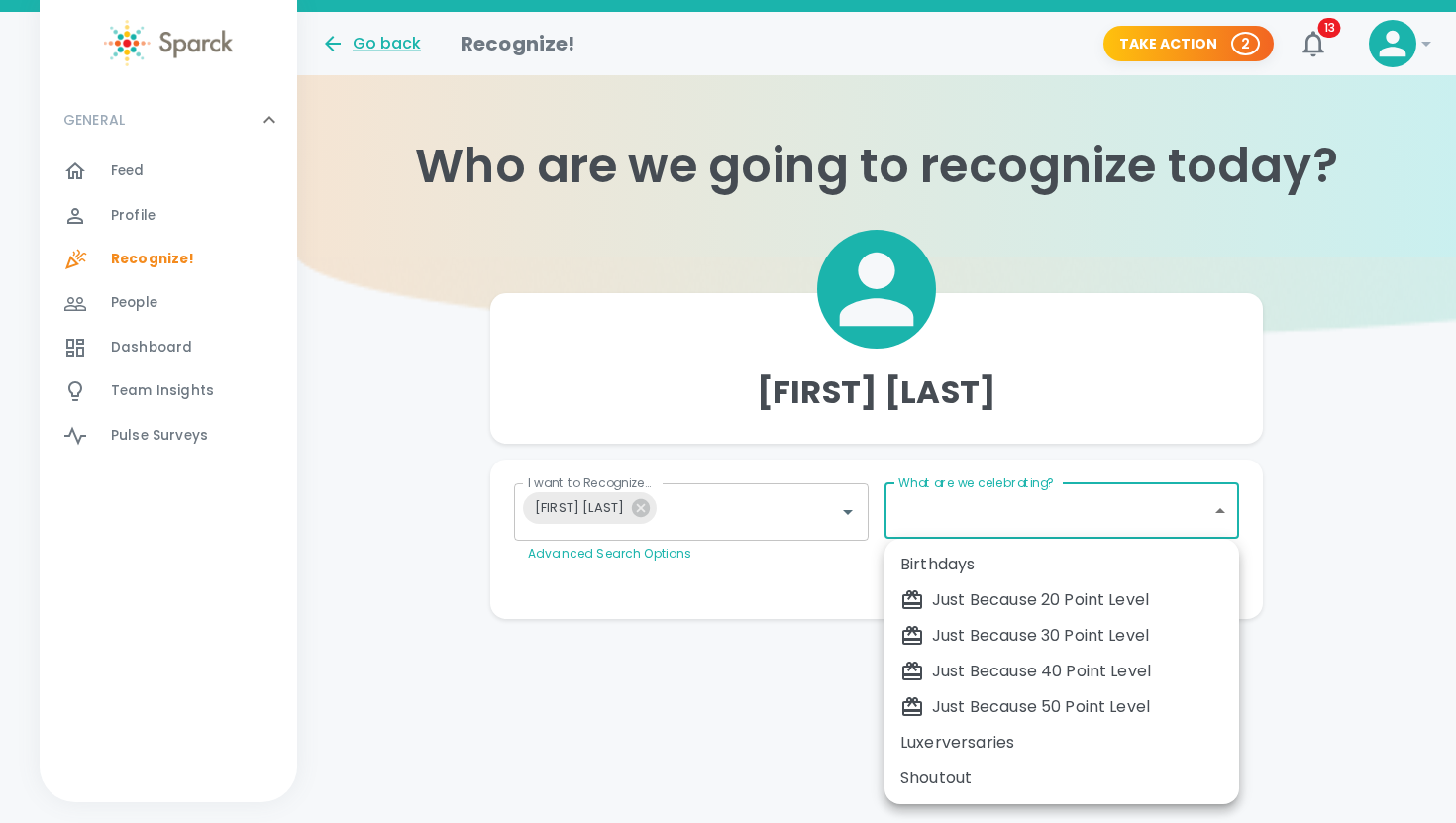 click on "Skip Navigation Go back Recognize! Take Action 2 13 ! GENERAL 0 Feed 0 Profile 0 Recognize! 0 People 0 Dashboard 0 Team Insights 0 Pulse Surveys 0 Who are we going to recognize today? [FIRST] [LAST] I want to Recognize... [FIRST] [LAST] I want to Recognize... Advanced Search Options What are we celebrating? ​ What are we celebrating? Personalize Your Recognition ("Sparck") Need Some Ideas? Add GIF Add Image/Video Add Card Make This Private Preview Send English Español العربية‏ Português Birthdays Just Because 20 Point Level Just Because 30 Point Level Just Because 40 Point Level Just Because 50 Point Level Luxerversaries Shoutout" at bounding box center (728, 349) 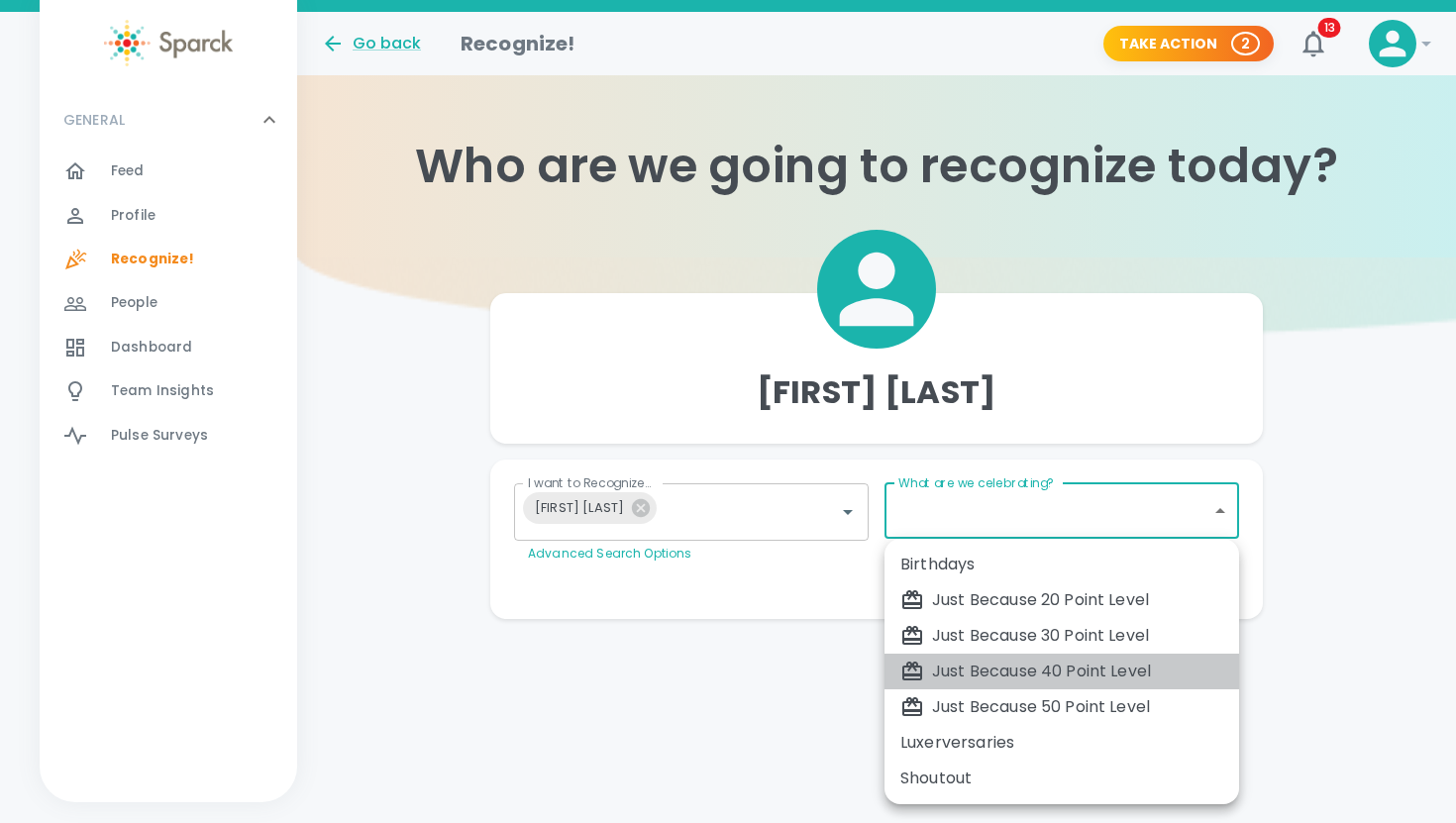 click on "Just Because 40 Point Level" at bounding box center (1062, 671) 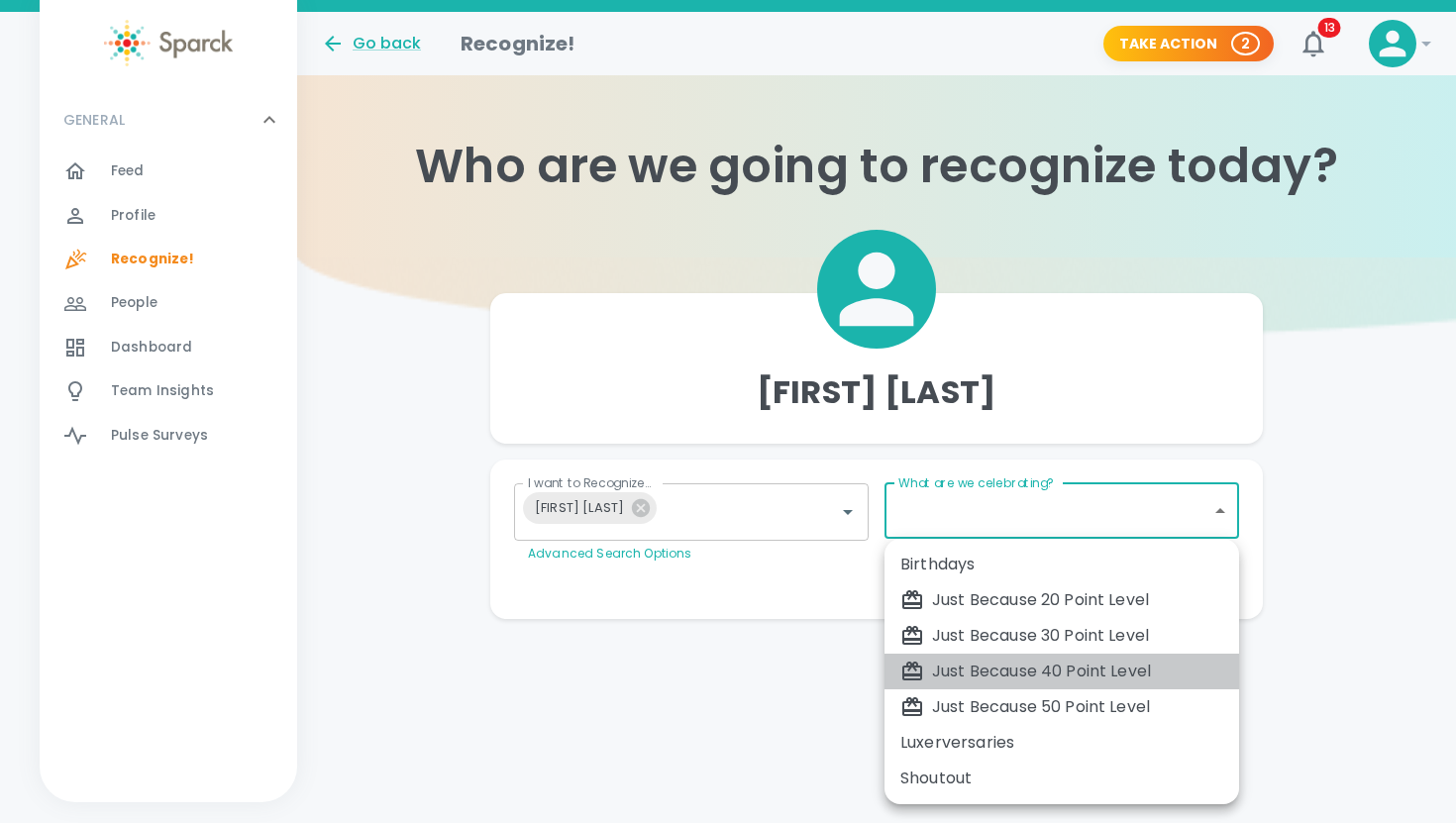type on "1703" 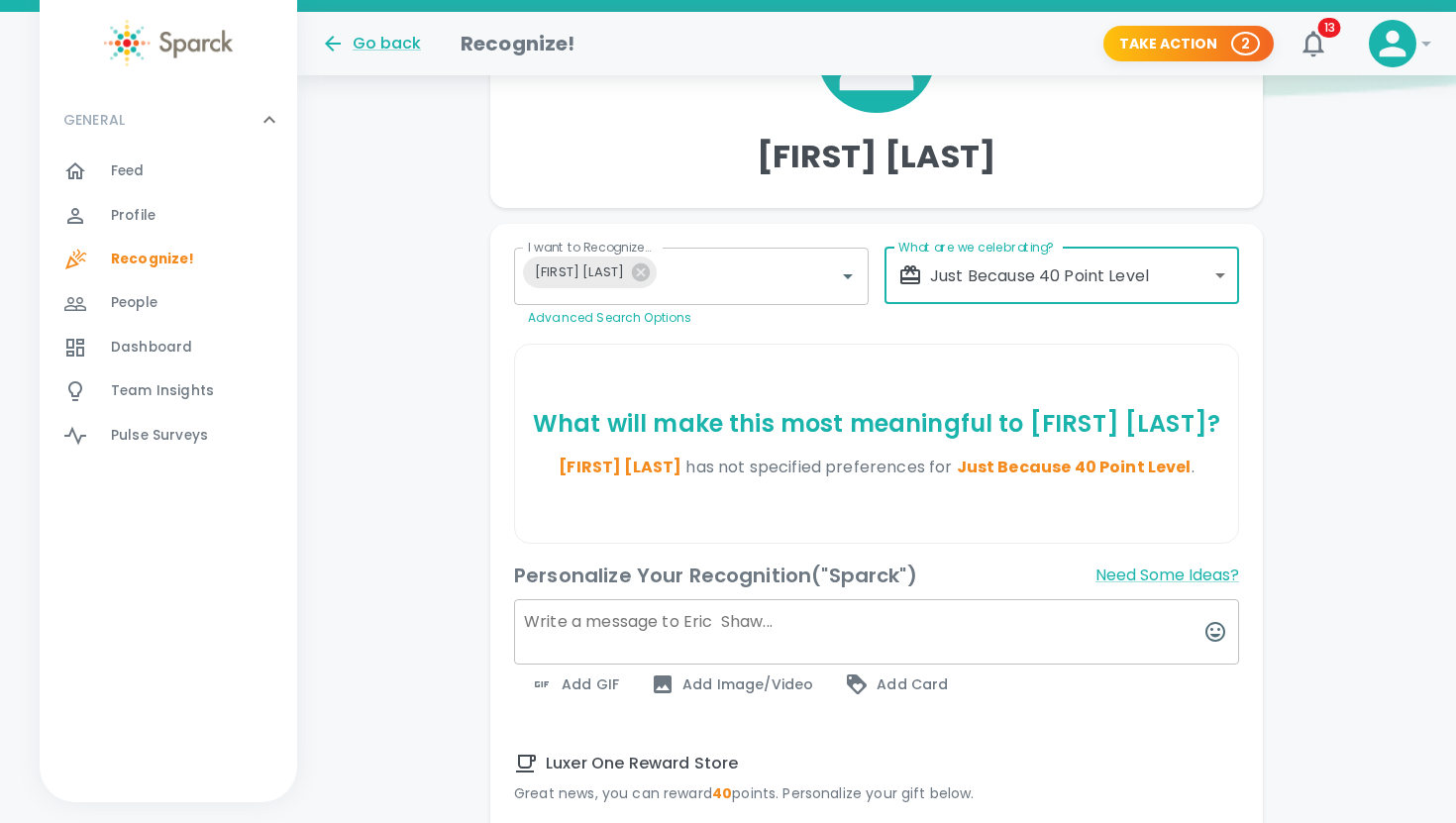 scroll, scrollTop: 238, scrollLeft: 0, axis: vertical 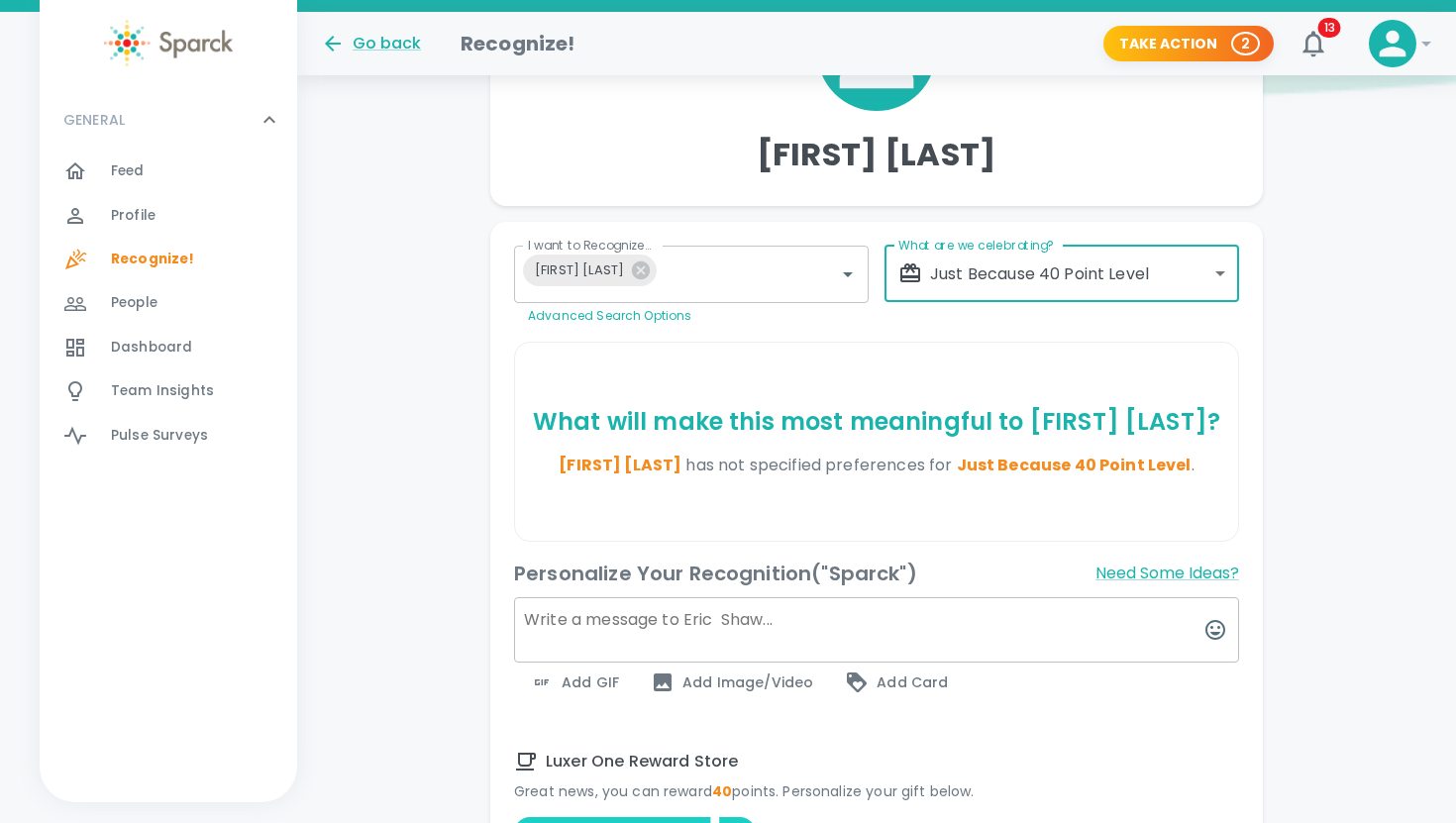 click on "What will make this most meaningful to   [FIRST] [LAST] ? [FIRST] [LAST]   has not specified preferences for   Just Because 40 Point Level ." at bounding box center [877, 442] 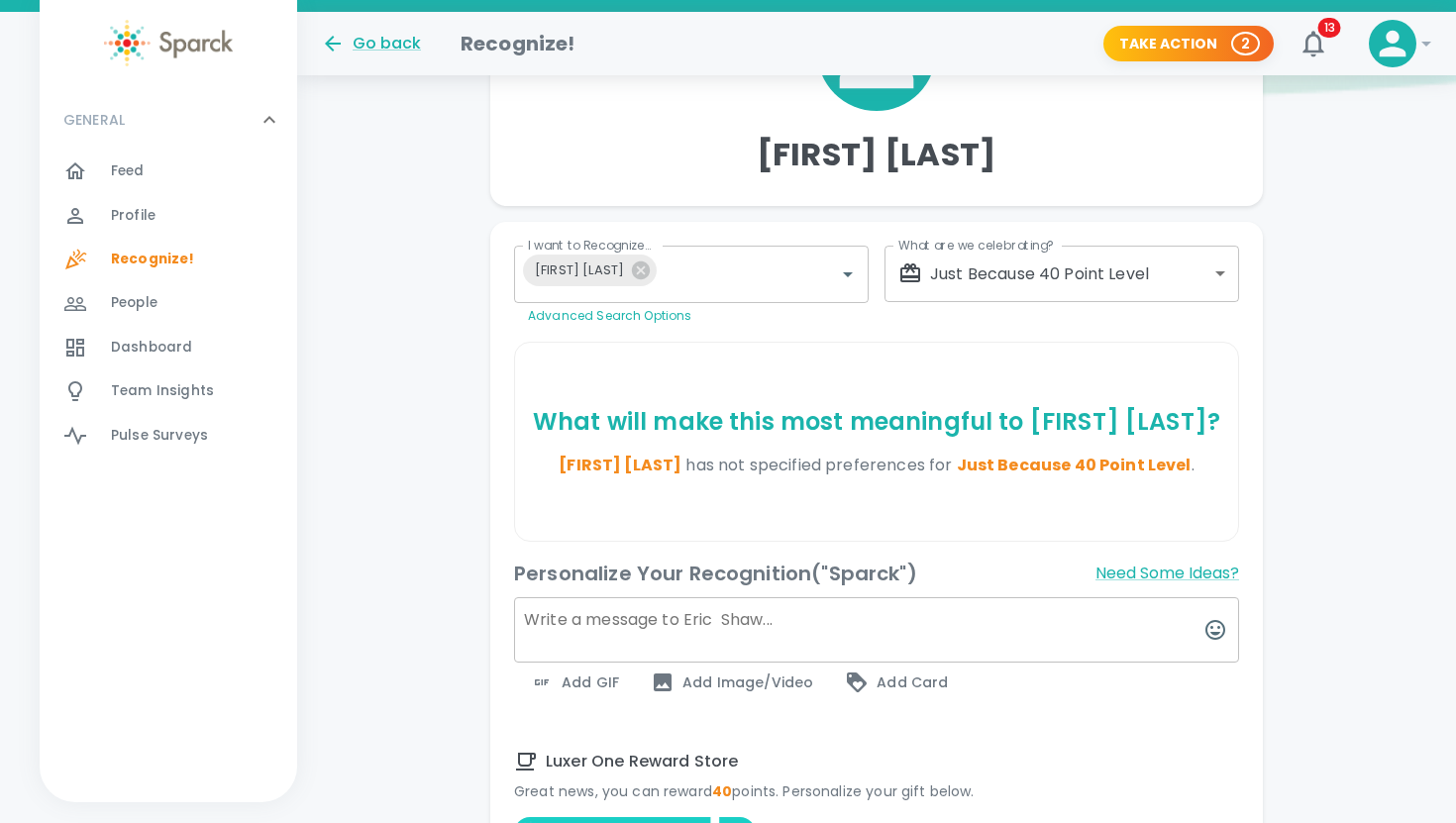 click at bounding box center [877, 630] 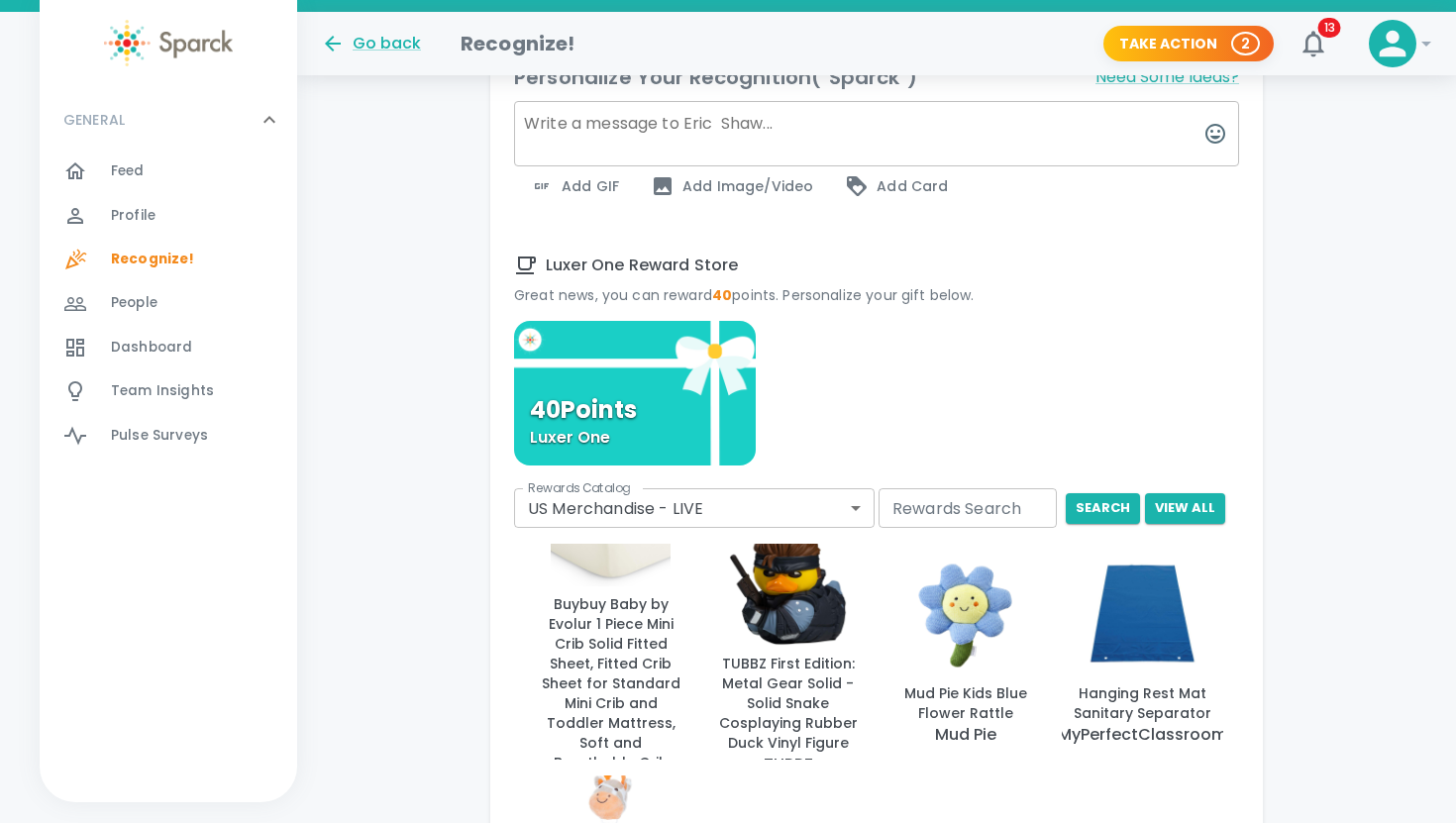 scroll, scrollTop: 735, scrollLeft: 0, axis: vertical 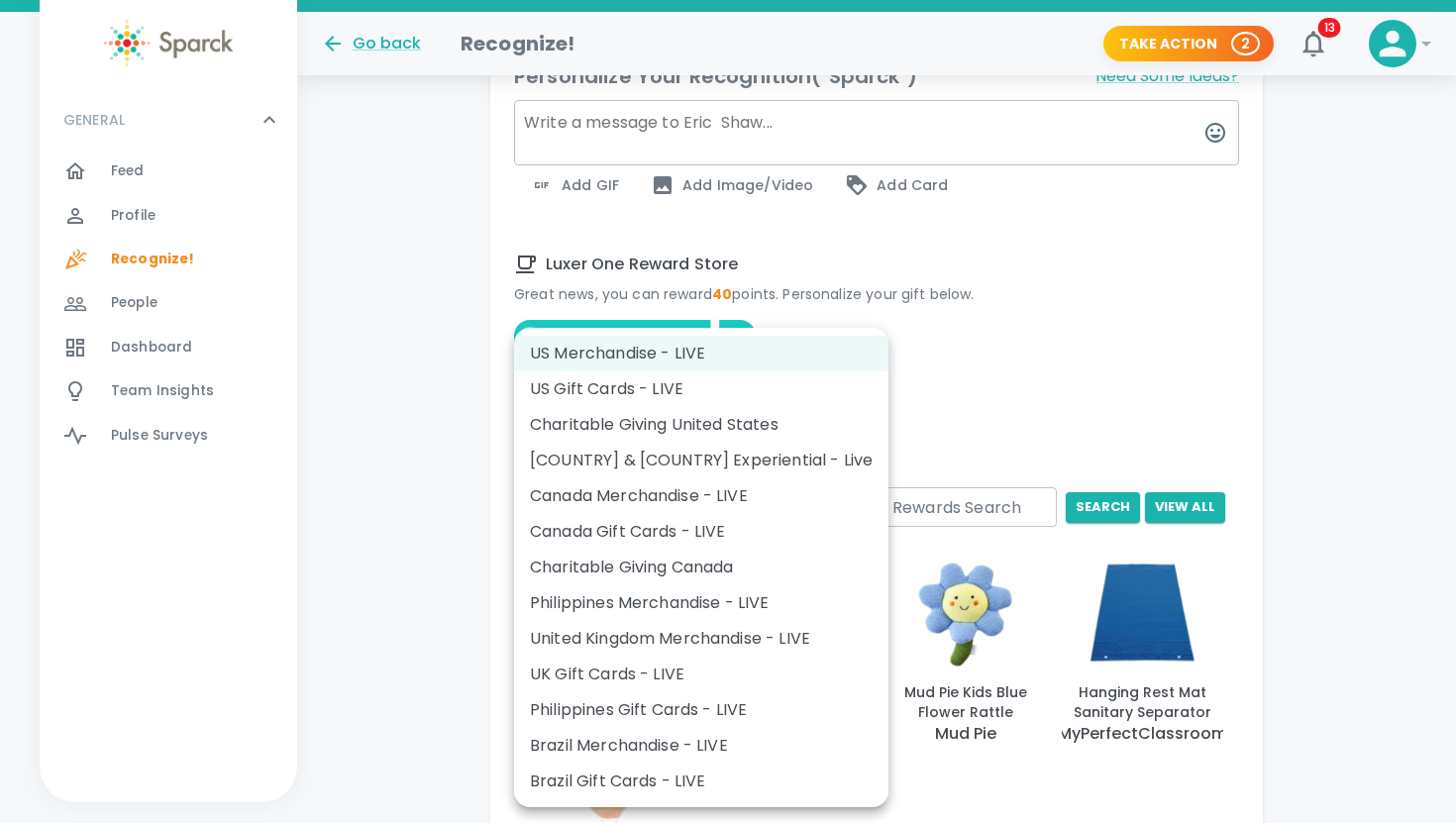 click on "Skip Navigation   Go back Recognize! Take Action   2 13 ! GENERAL 0 Feed 0 Profile 0 Recognize! 0 People 0 Dashboard 0 Team Insights 0 Pulse Surveys 0 Who are we going to recognize today? Eric  Shaw I want to Recognize... Eric  Shaw I want to Recognize... Advanced Search Options What are we celebrating? Just Because 40 Point Level 1703 What are we celebrating? What will make this most meaningful to   Eric  Shaw ? Eric  Shaw   has not specified preferences for   Just Because 40 Point Level . Personalize Your Recognition  ("Sparck") Need Some Ideas?   Add GIF Add Image/Video Add Card   Luxer One Reward Store Great news, you can reward  40  points. Personalize your gift below. 40  Points Luxer One Rewards Catalog US Merchandise - LIVE 728 Rewards Catalog Rewards Search Rewards Search search View All Buybuy Baby by Evolur 1 Piece Mini Crib Solid Fitted Sheet, Fitted Crib Sheet for Standard Mini Crib and Toddler Mattress, Soft and Breathable Crib Mattress Sheet, Machine Washable Evolur TUBBZ Mud Pie KIDS PREFERRED" at bounding box center [728, 271] 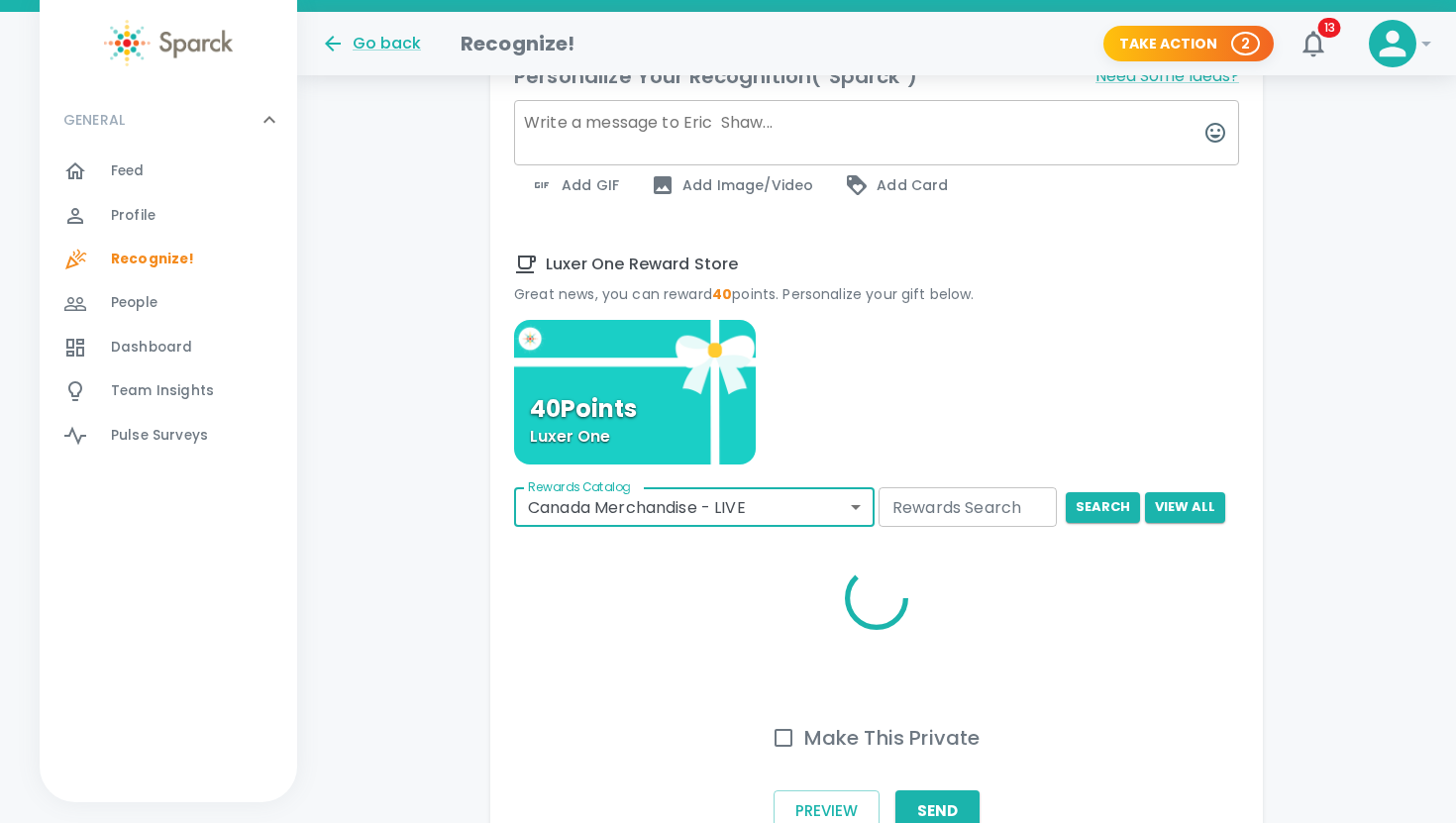 click on "Skip Navigation   Go back Recognize! Take Action   2 13 ! GENERAL 0 Feed 0 Profile 0 Recognize! 0 People 0 Dashboard 0 Team Insights 0 Pulse Surveys 0 Who are we going to recognize today? Eric  Shaw I want to Recognize... Eric  Shaw I want to Recognize... Advanced Search Options What are we celebrating? Just Because 40 Point Level 1703 What are we celebrating? What will make this most meaningful to   Eric  Shaw ? Eric  Shaw   has not specified preferences for   Just Because 40 Point Level . Personalize Your Recognition  ("Sparck") Need Some Ideas?   Add GIF Add Image/Video Add Card   Luxer One Reward Store Great news, you can reward  40  points. Personalize your gift below. 40  Points Luxer One Rewards Catalog Canada Merchandise - LIVE 471 Rewards Catalog Rewards Search Rewards Search search View All Make This Private Preview Send English Español العربية‏ Português" at bounding box center (728, 104) 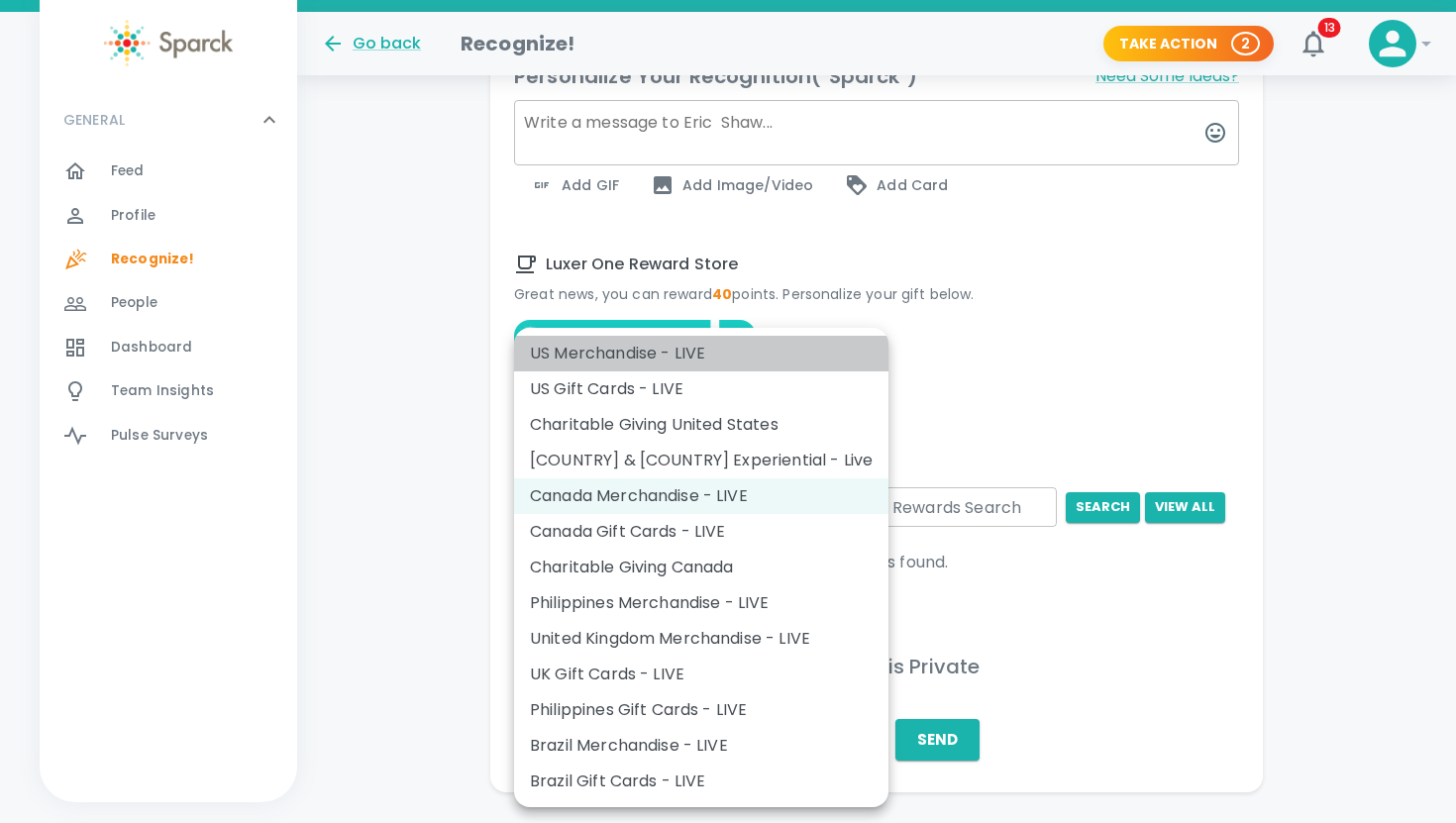 click on "US Merchandise - LIVE" at bounding box center (701, 354) 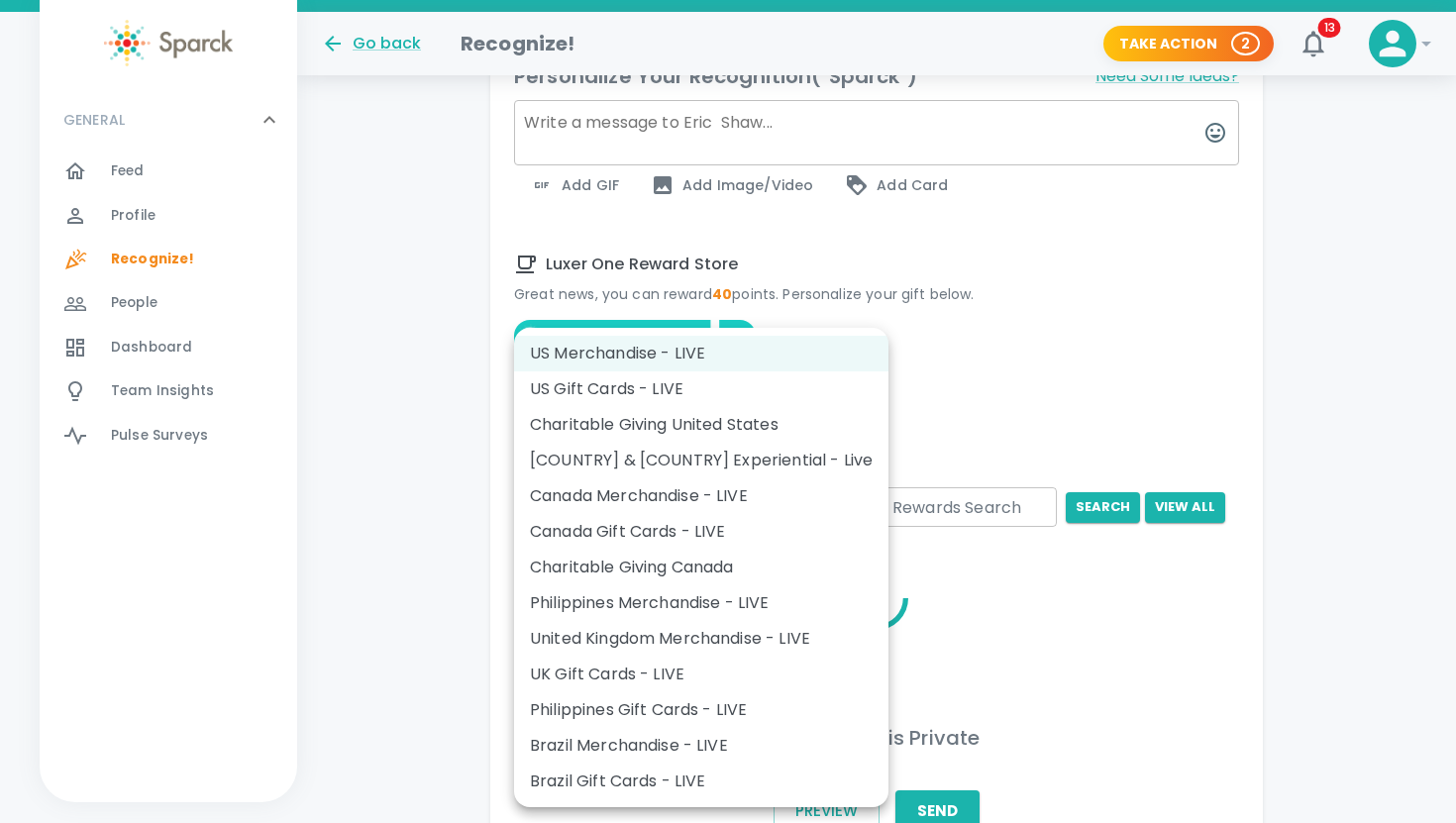 click on "Skip Navigation   Go back Recognize! Take Action   2 13 ! GENERAL 0 Feed 0 Profile 0 Recognize! 0 People 0 Dashboard 0 Team Insights 0 Pulse Surveys 0 Who are we going to recognize today? Eric  Shaw I want to Recognize... Eric  Shaw I want to Recognize... Advanced Search Options What are we celebrating? Just Because 40 Point Level 1703 What are we celebrating? What will make this most meaningful to   Eric  Shaw ? Eric  Shaw   has not specified preferences for   Just Because 40 Point Level . Personalize Your Recognition  ("Sparck") Need Some Ideas?   Add GIF Add Image/Video Add Card   Luxer One Reward Store Great news, you can reward  40  points. Personalize your gift below. 40  Points Luxer One Rewards Catalog US Merchandise - LIVE 728 Rewards Catalog Rewards Search Rewards Search search View All Make This Private Preview Send English Español العربية‏ Português US Merchandise - LIVE US Gift Cards - LIVE Charitable Giving United States US & Canada Experiential - Live Canada Merchandise - LIVE" at bounding box center (728, 104) 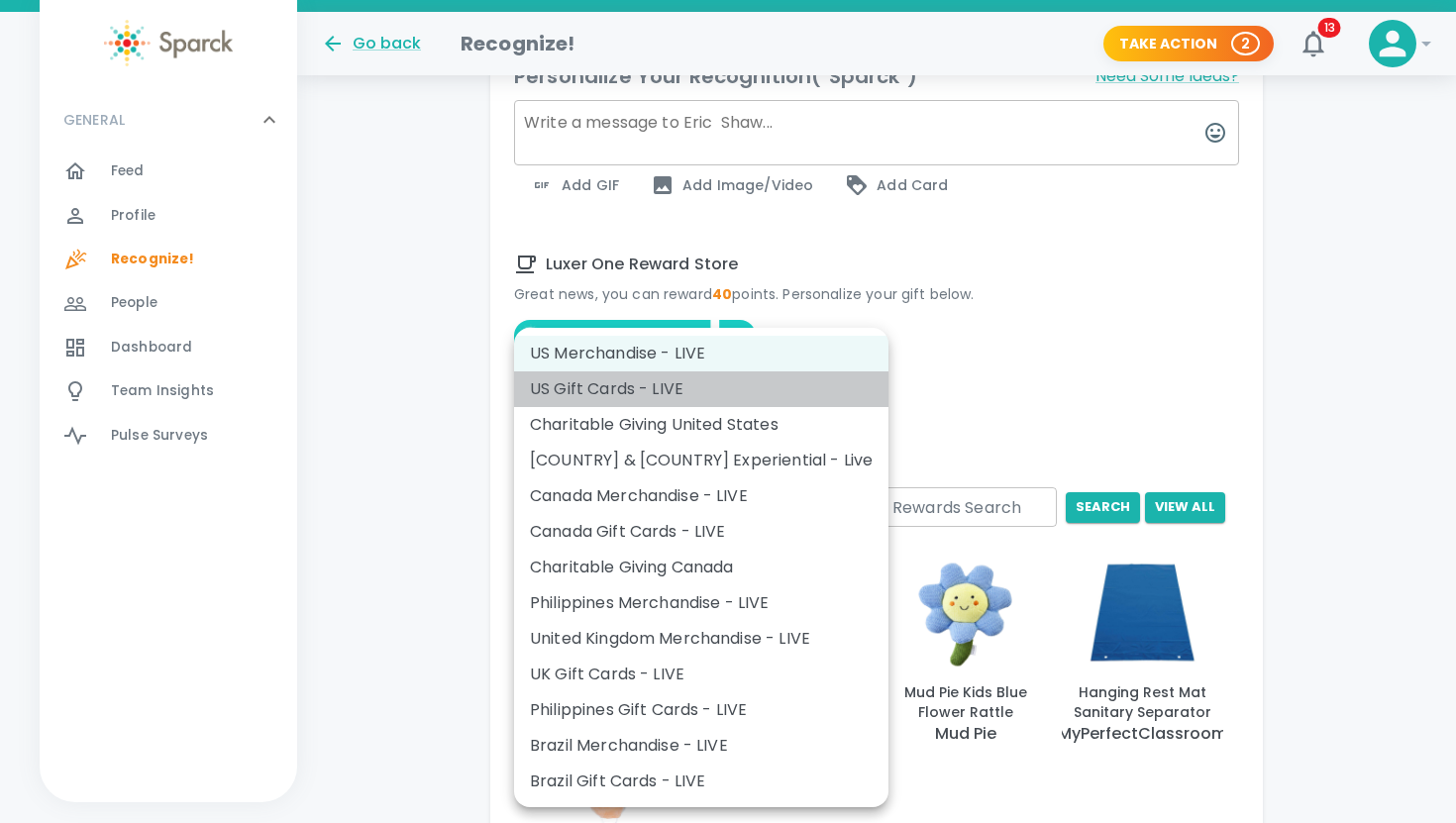 click on "US Gift Cards - LIVE" at bounding box center (701, 389) 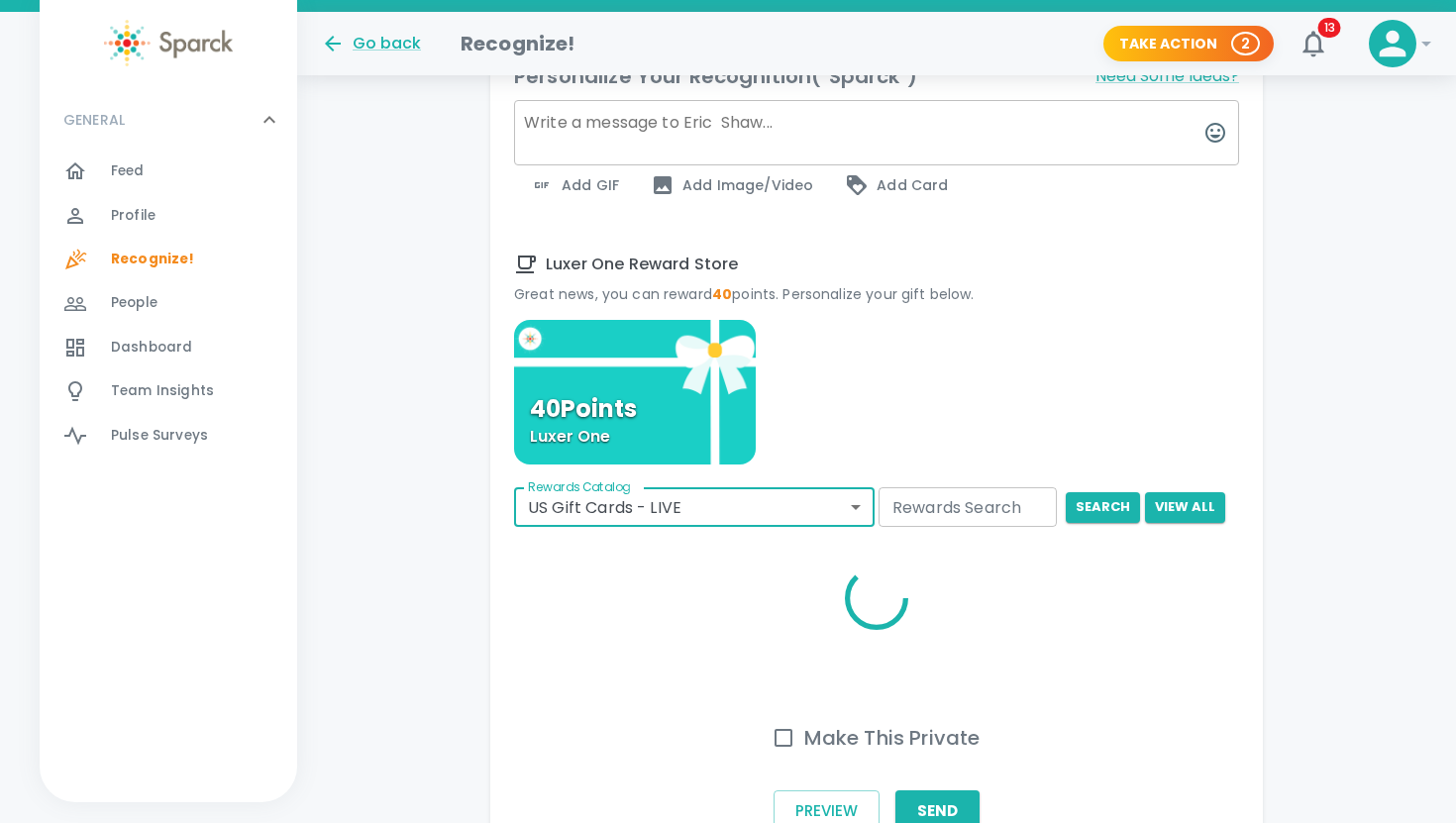 click on "Rewards Search" at bounding box center (968, 507) 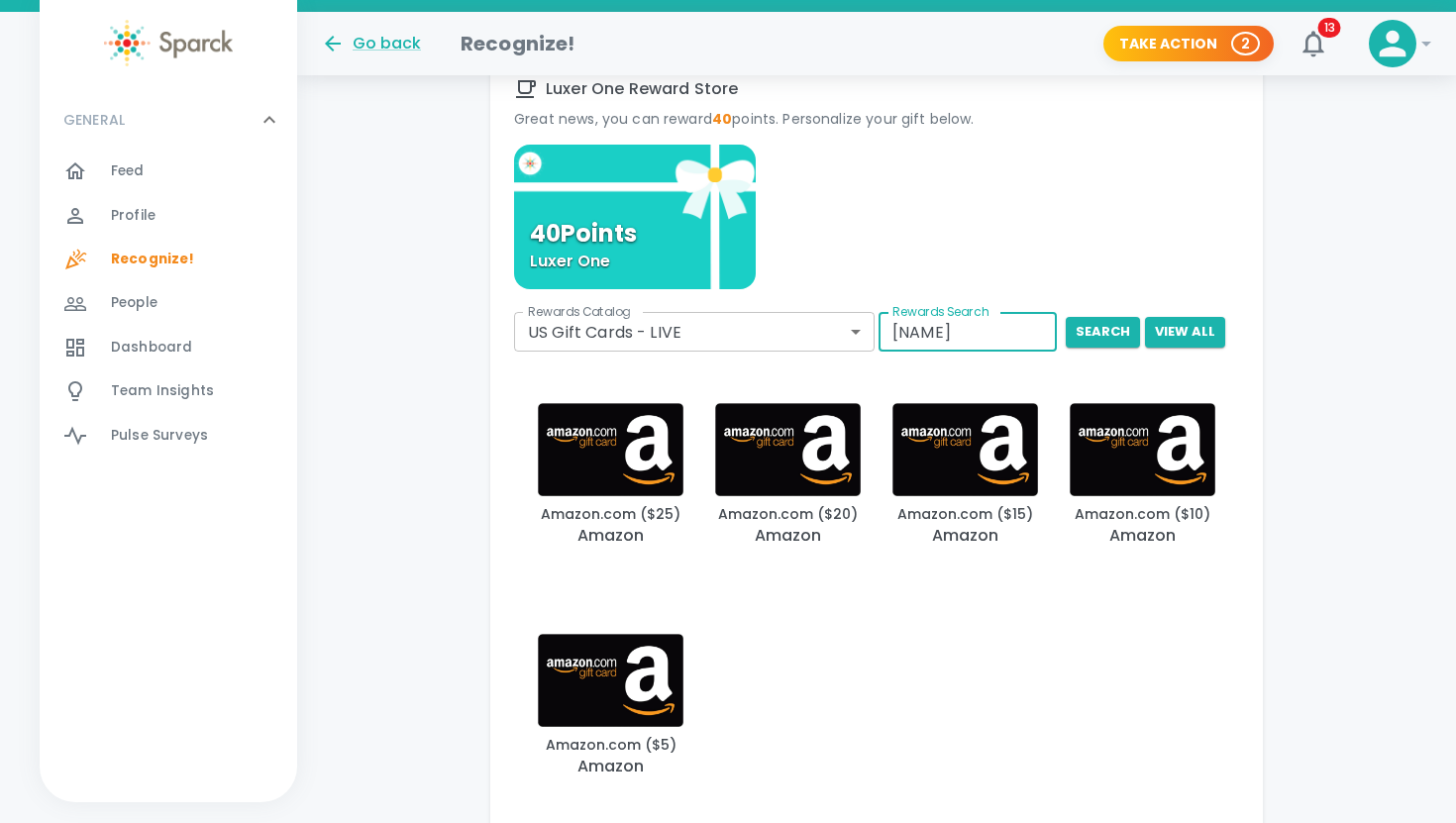 scroll, scrollTop: 912, scrollLeft: 0, axis: vertical 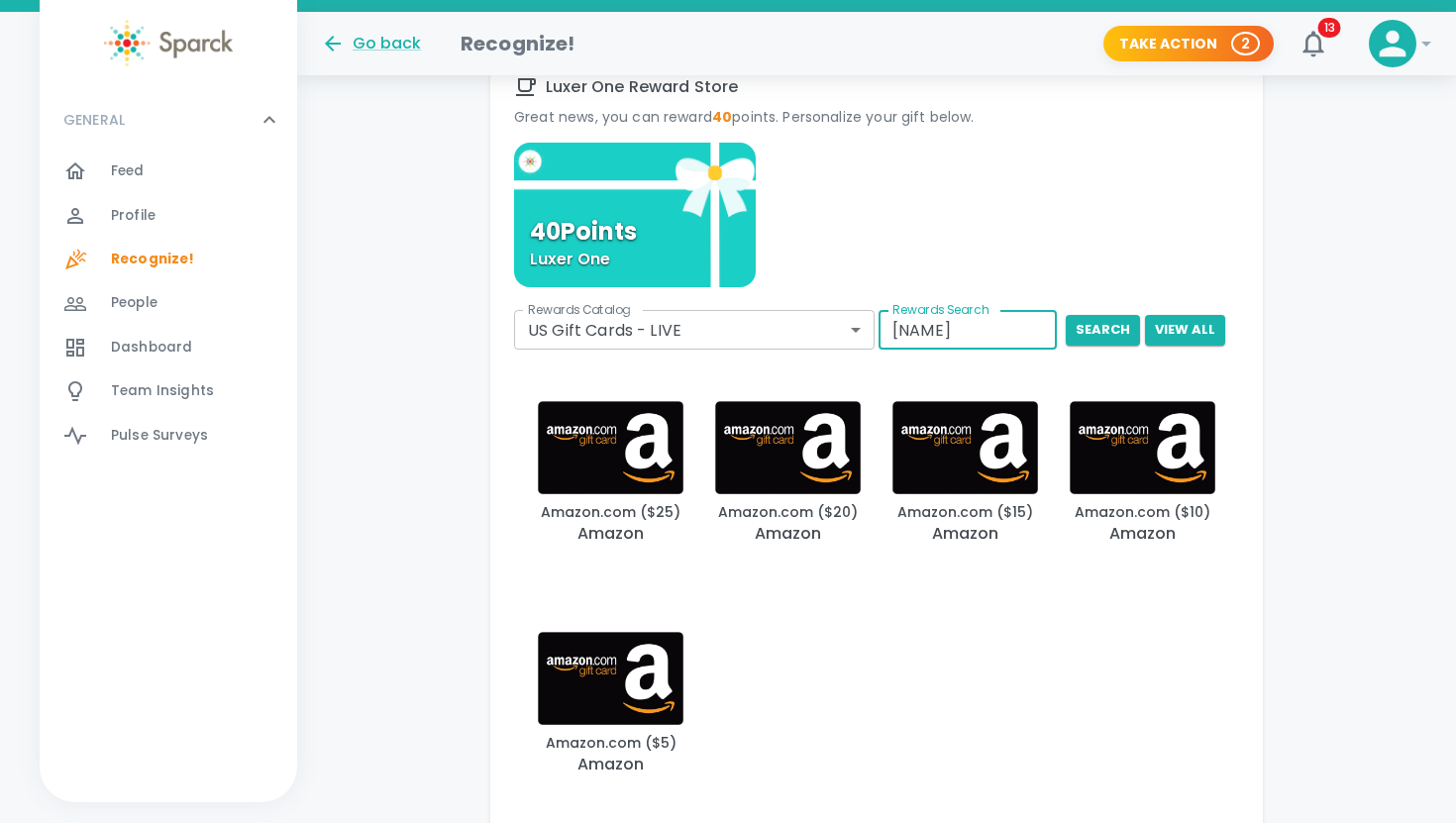 type on "[NAME]" 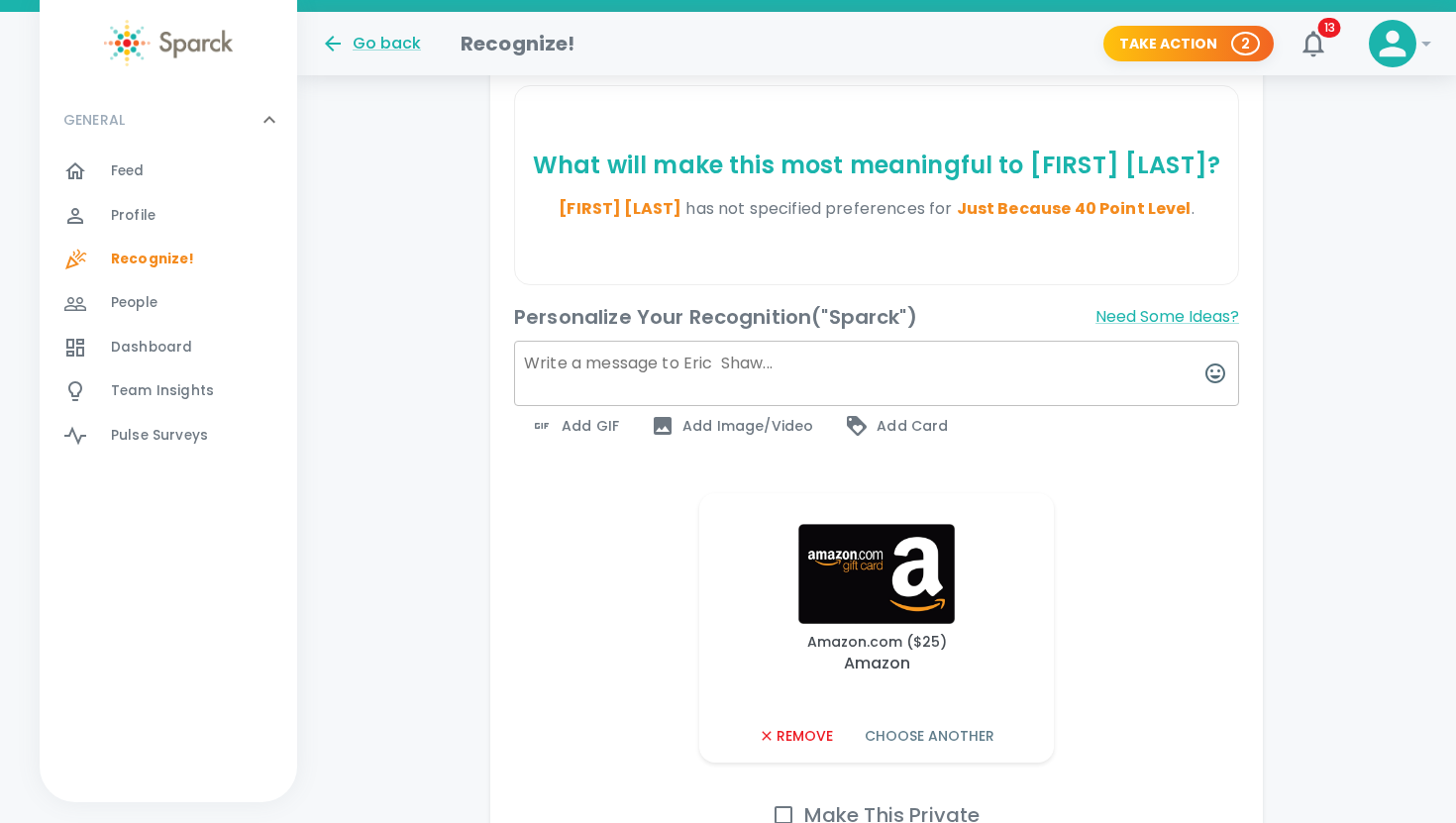 scroll, scrollTop: 496, scrollLeft: 0, axis: vertical 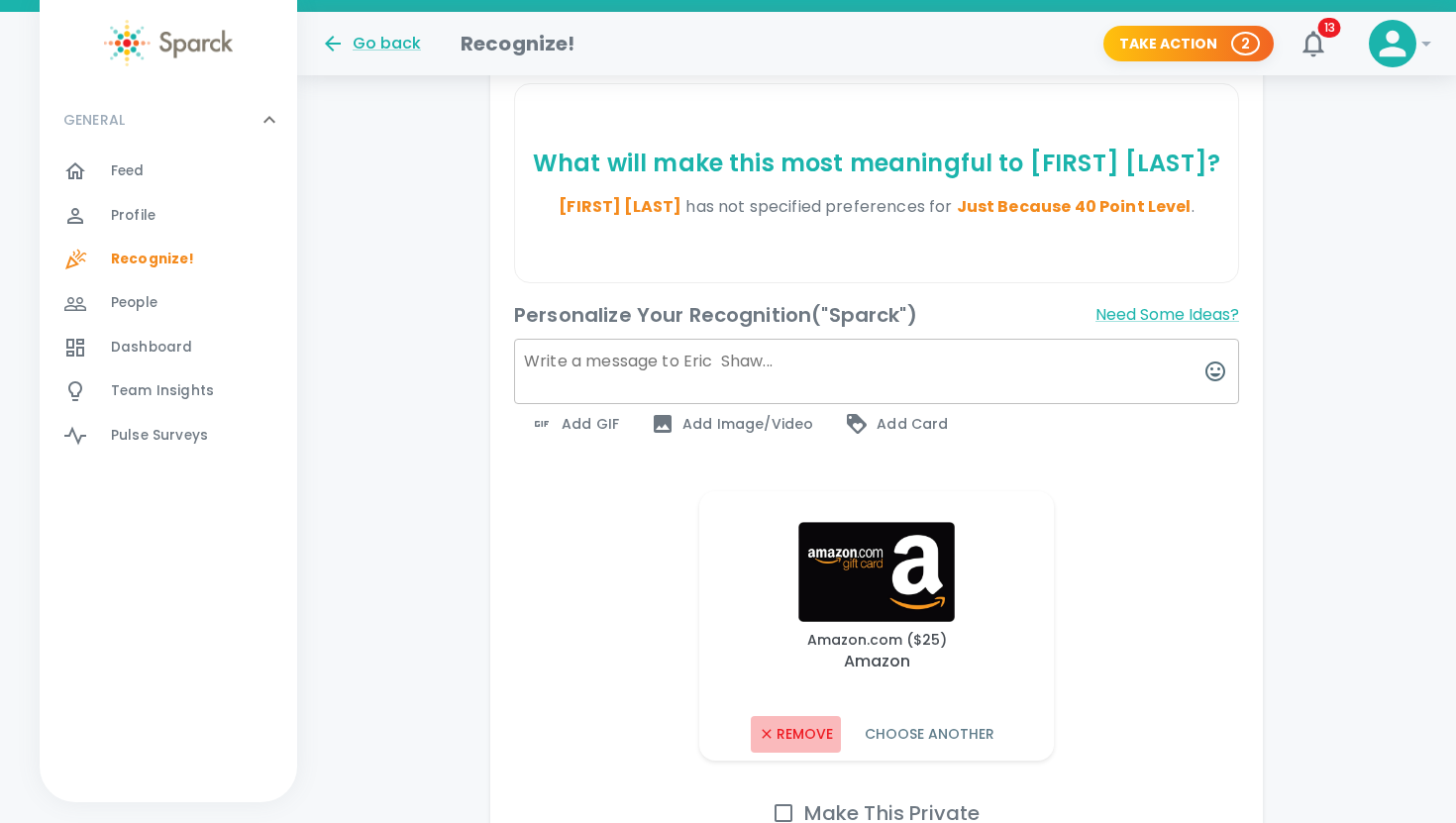 click on "Remove" at bounding box center (795, 734) 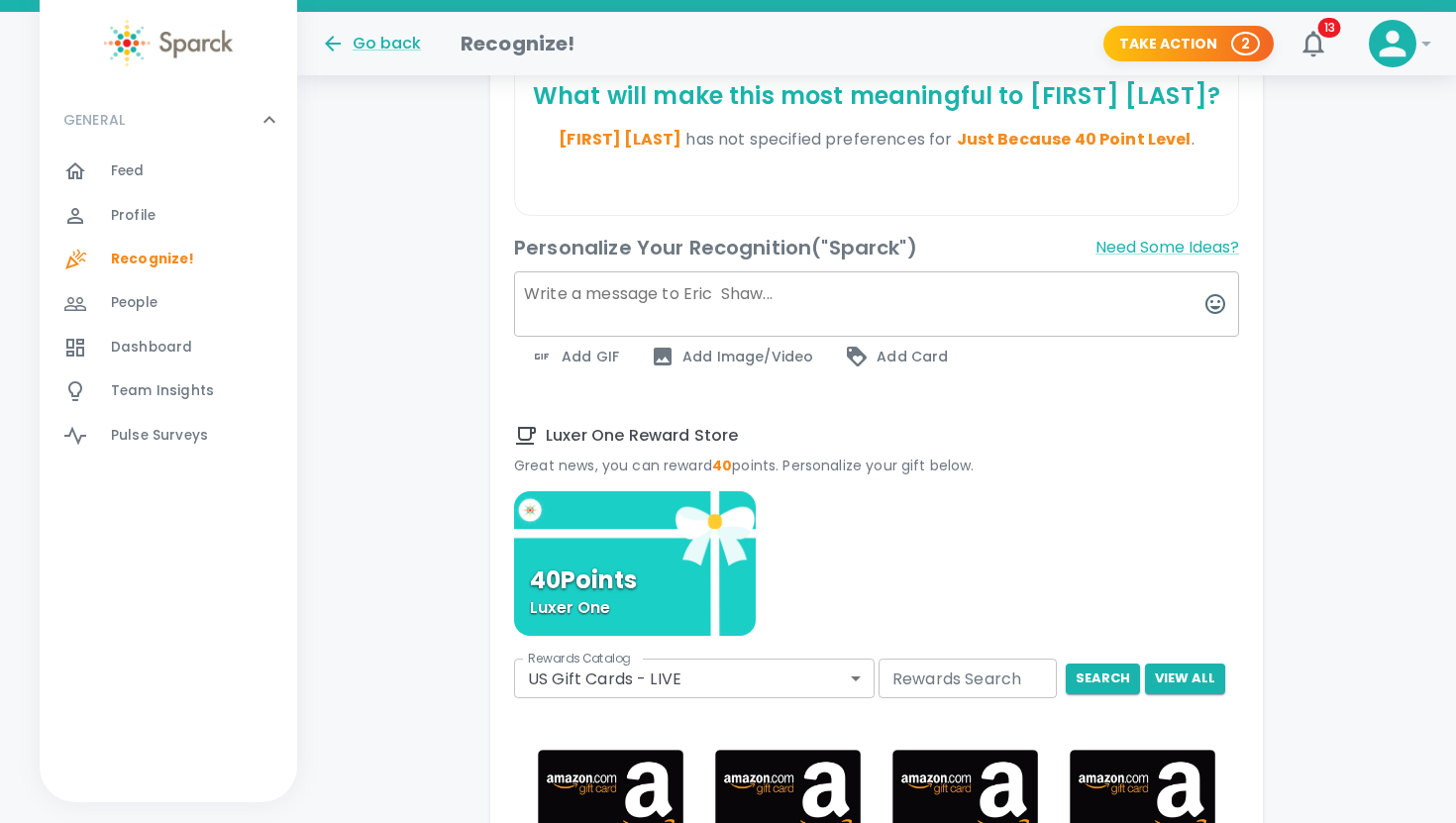 scroll, scrollTop: 563, scrollLeft: 2, axis: both 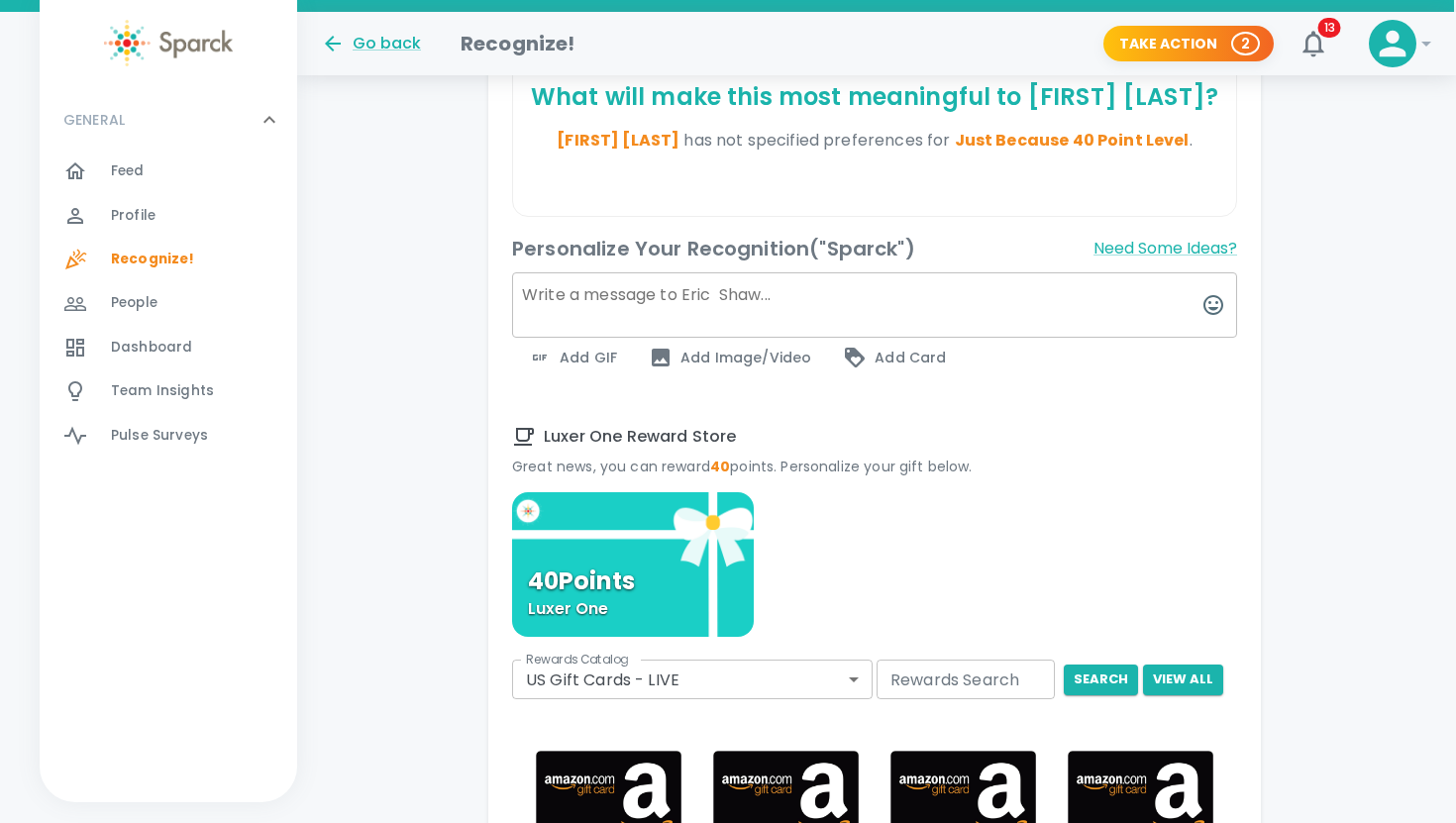 click at bounding box center (875, 305) 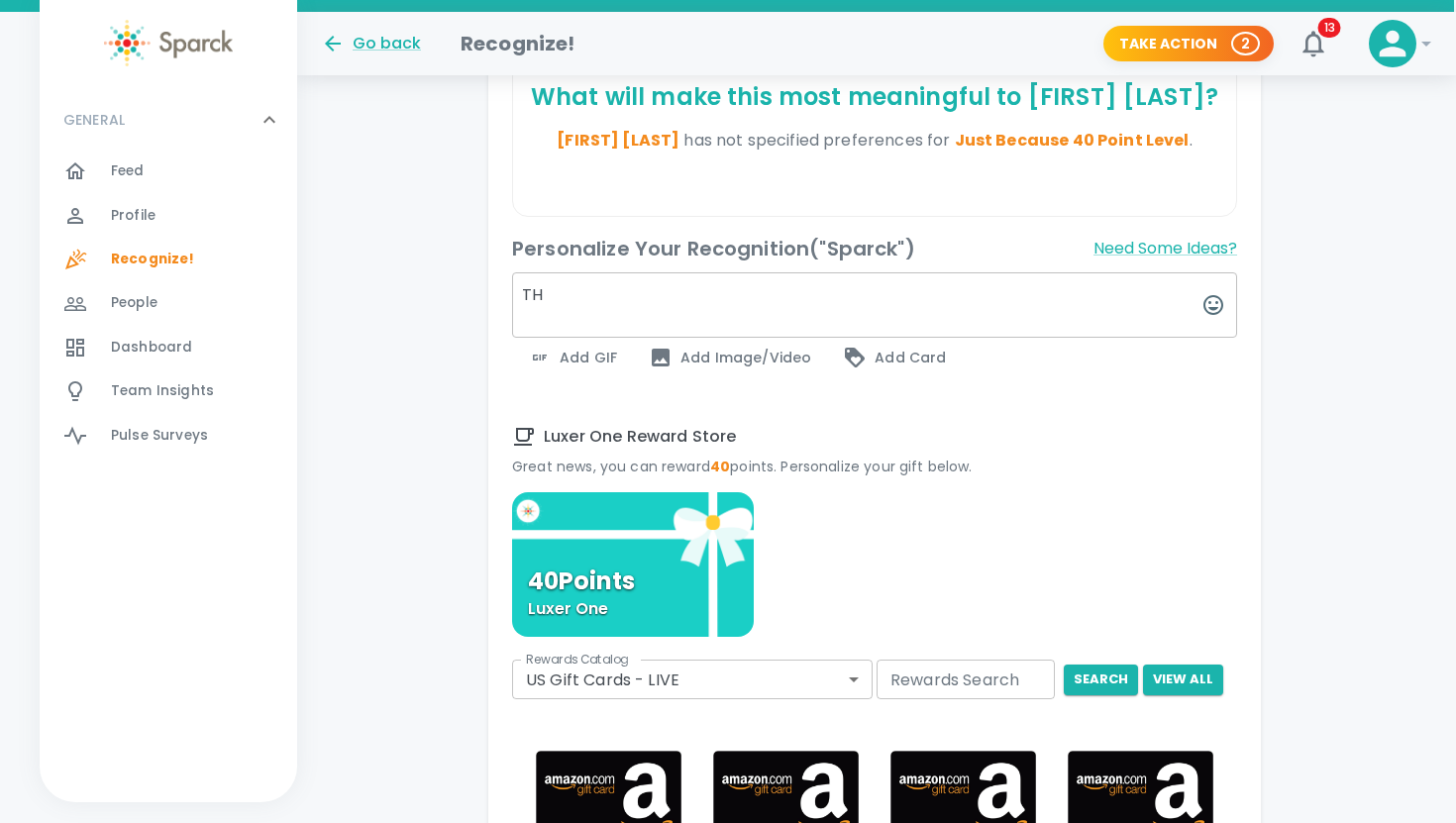 type on "T" 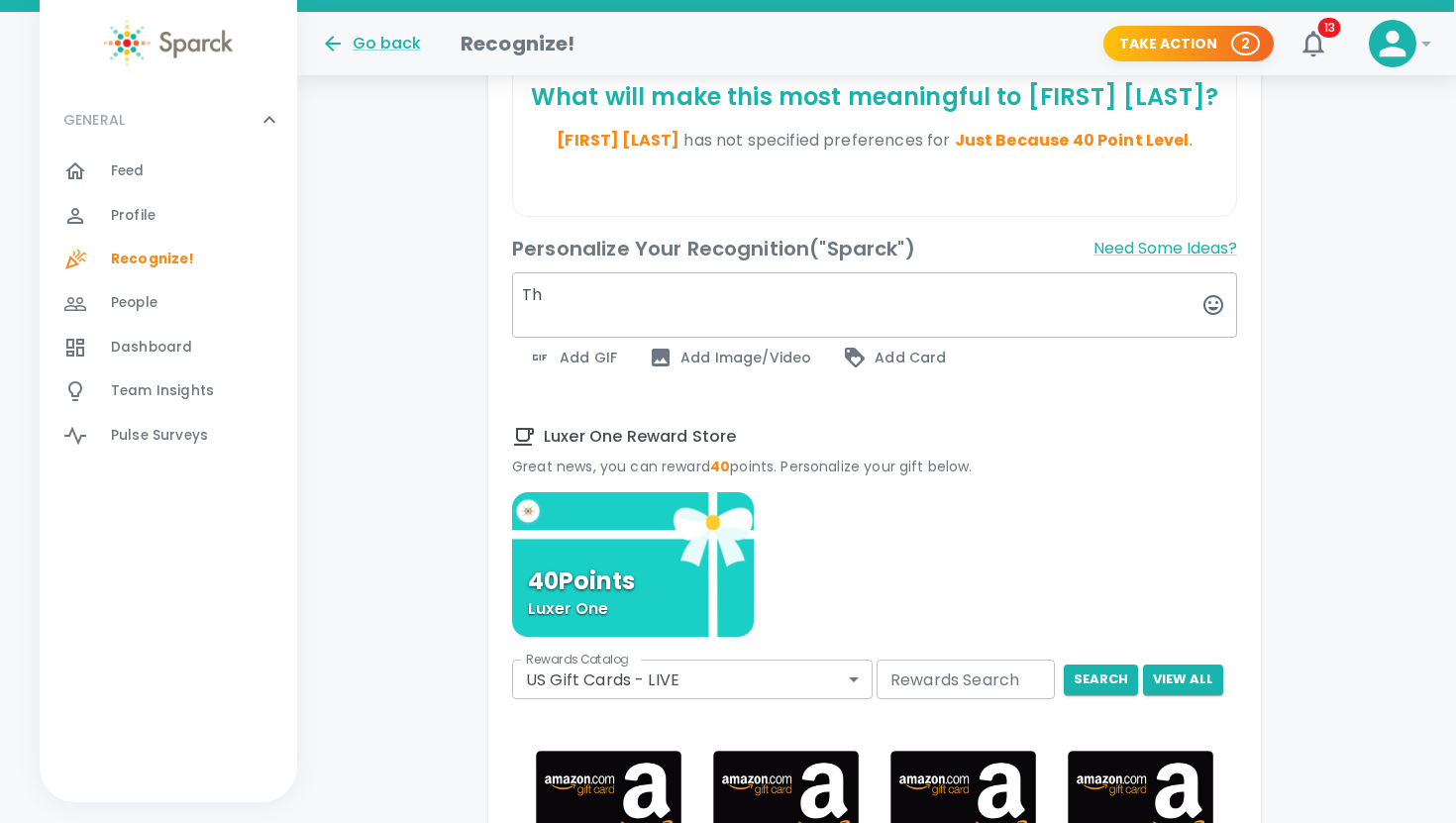 type on "T" 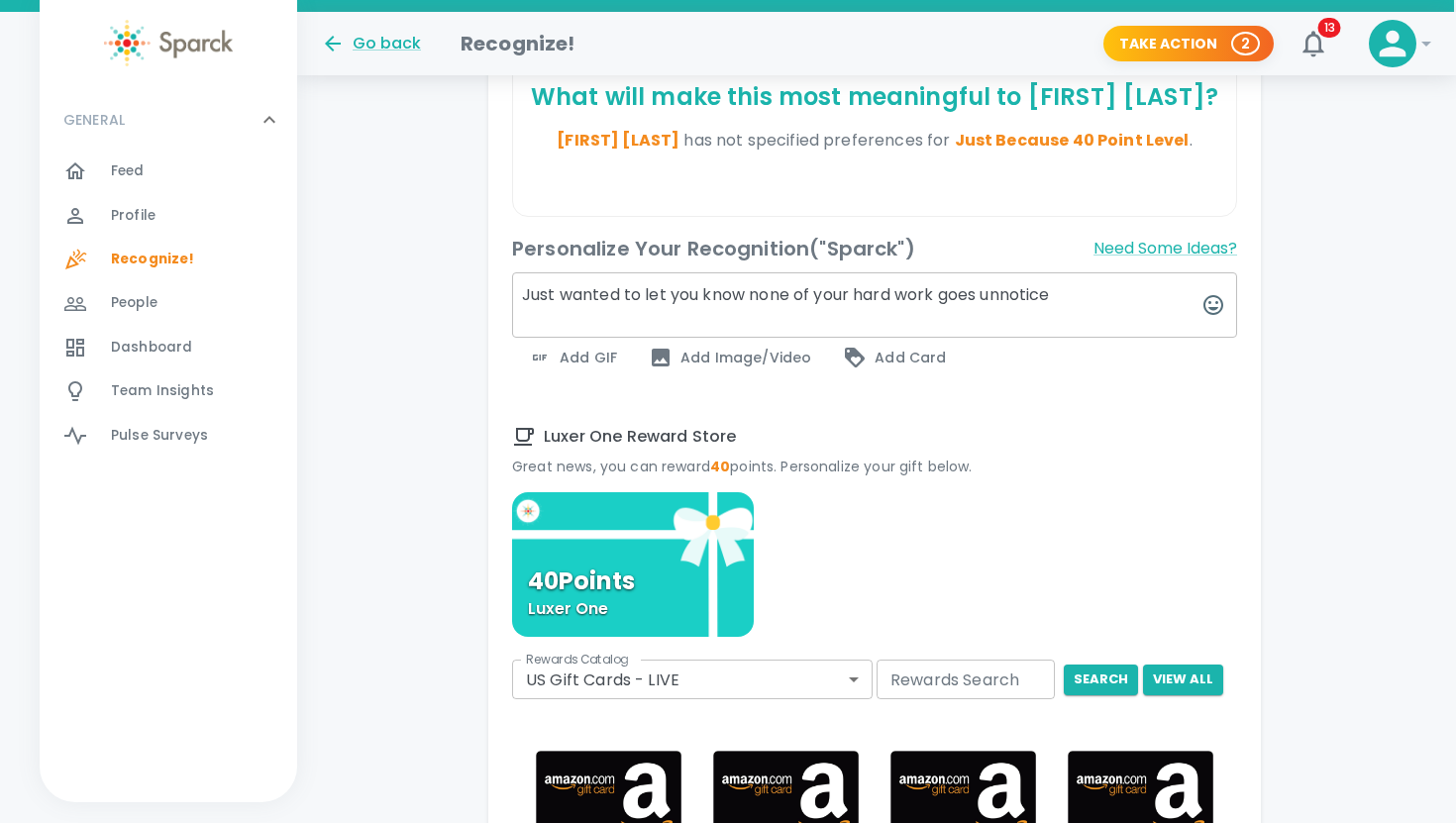 click on "Just wanted to let you know none of your hard work goes unnotice" at bounding box center [875, 305] 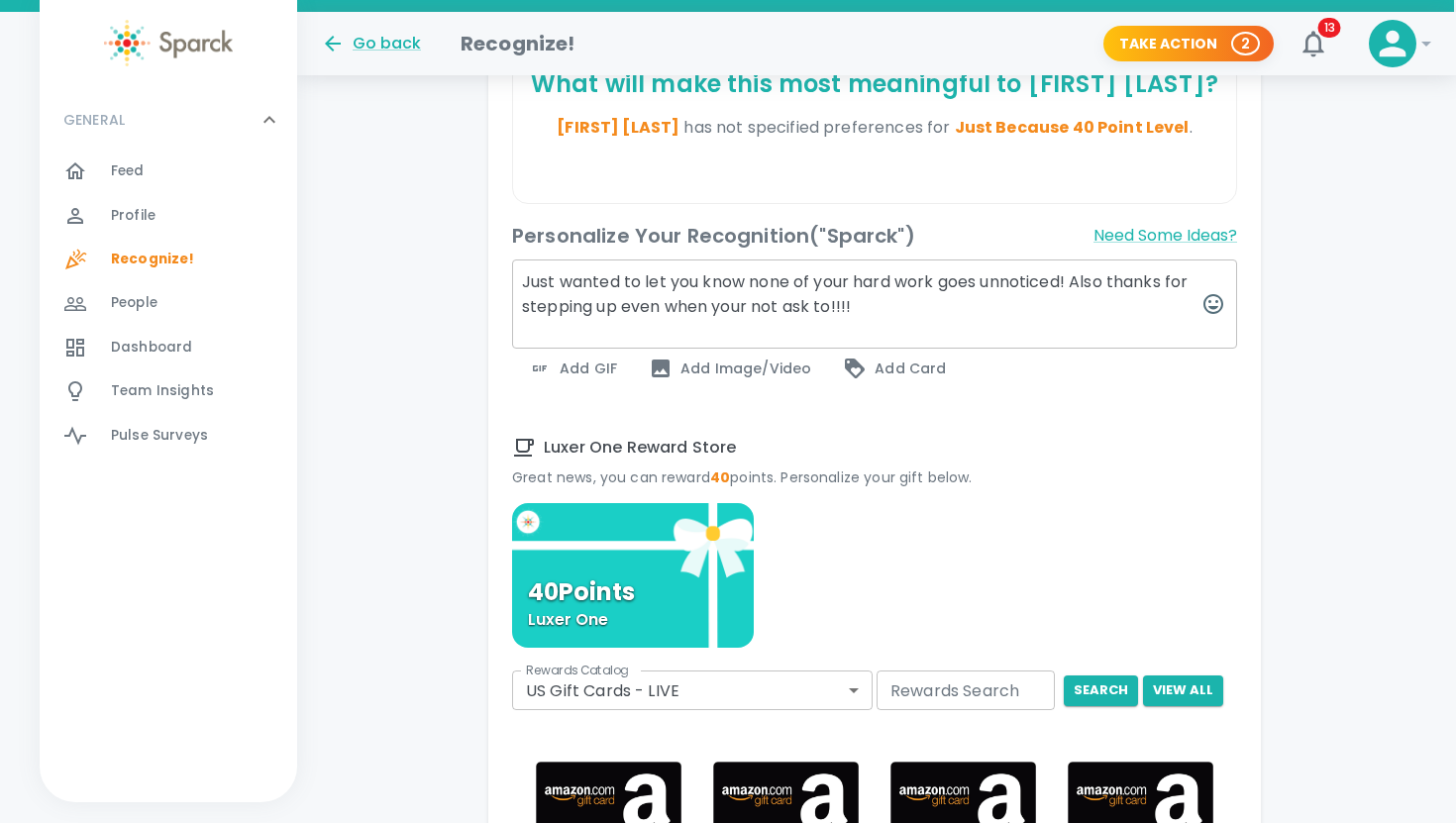 scroll, scrollTop: 309, scrollLeft: 2, axis: both 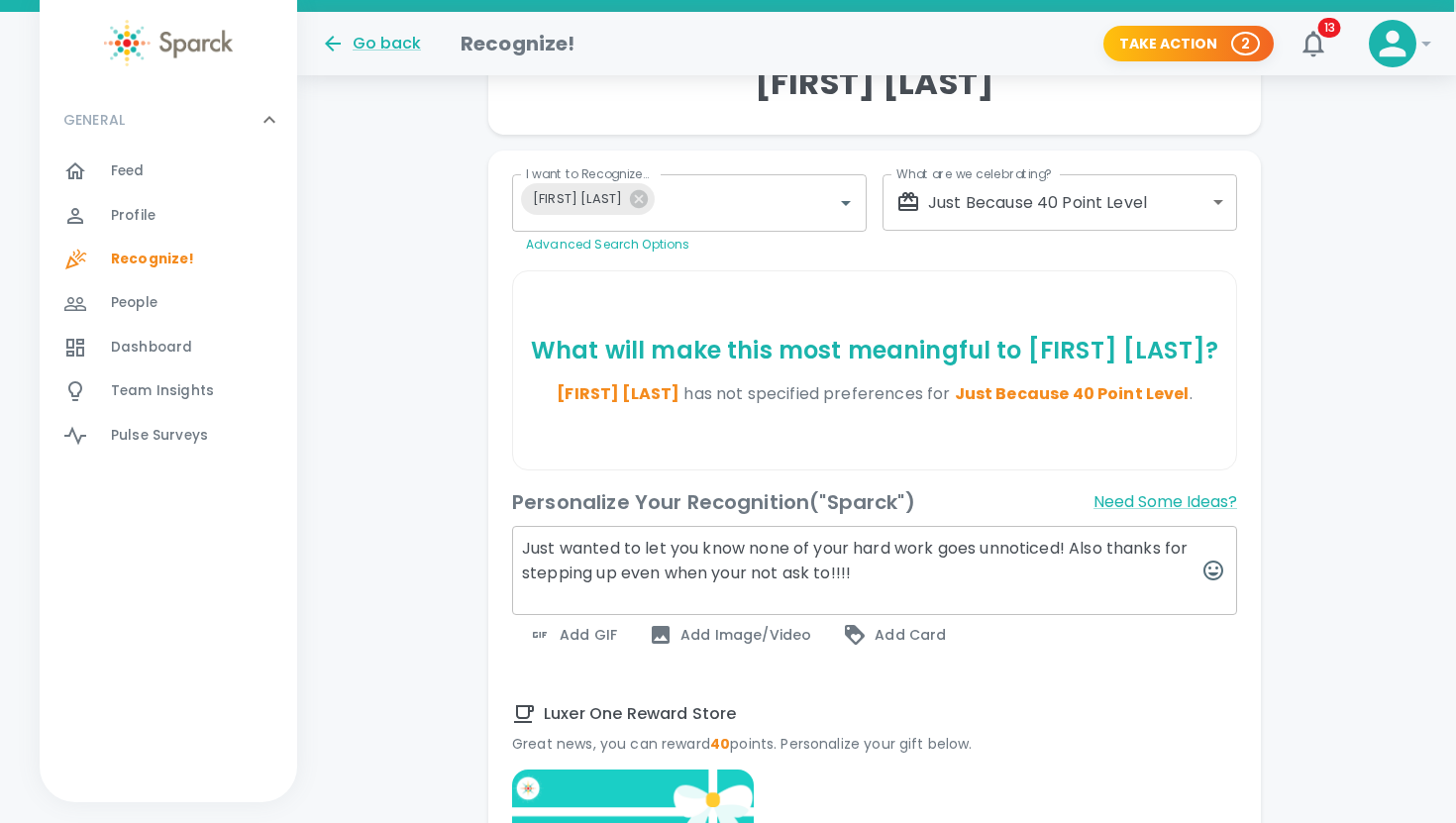 type on "Just wanted to let you know none of your hard work goes unnoticed! Also thanks for stepping up even when your not ask to!!!!" 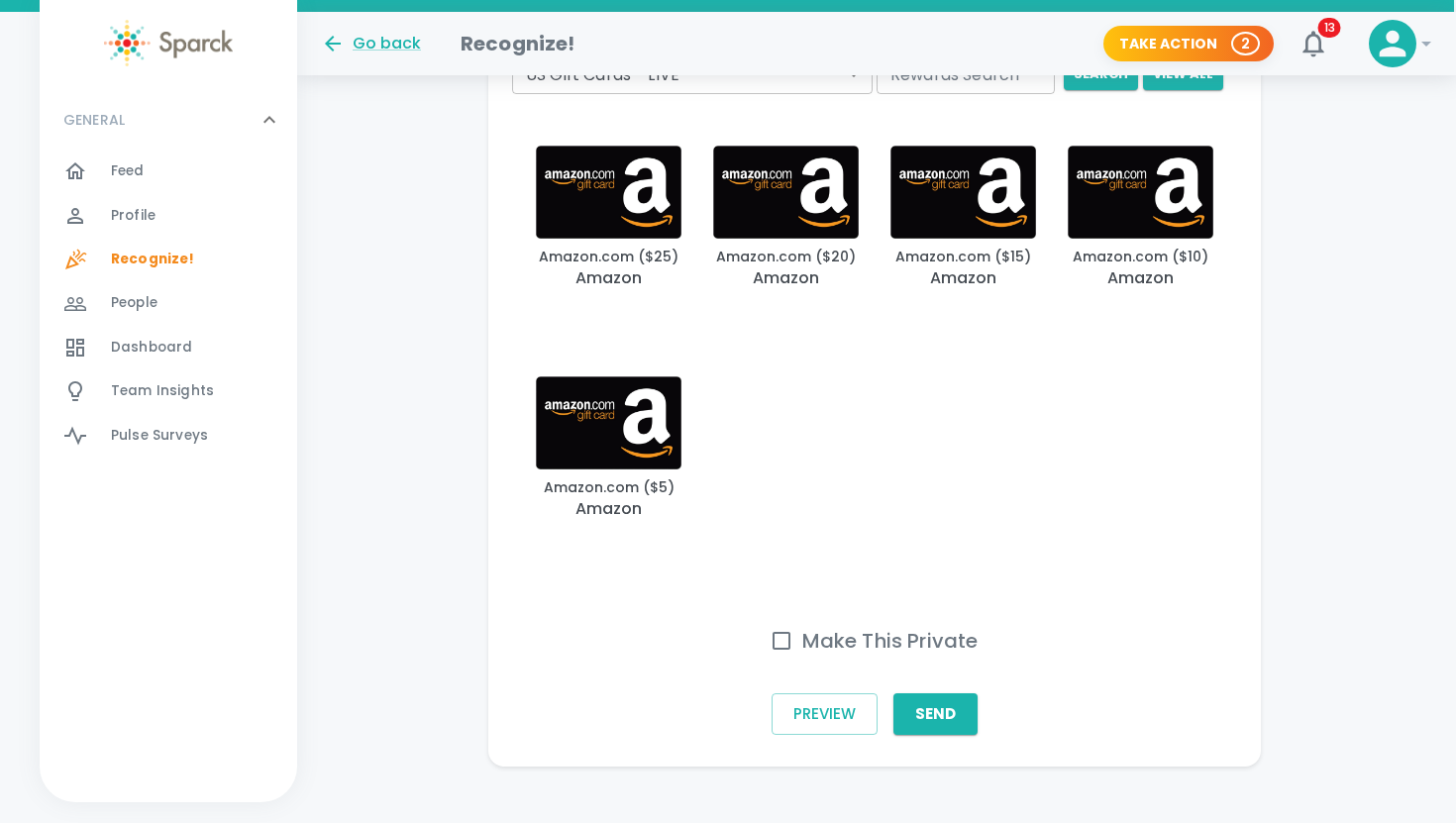 scroll, scrollTop: 1214, scrollLeft: 2, axis: both 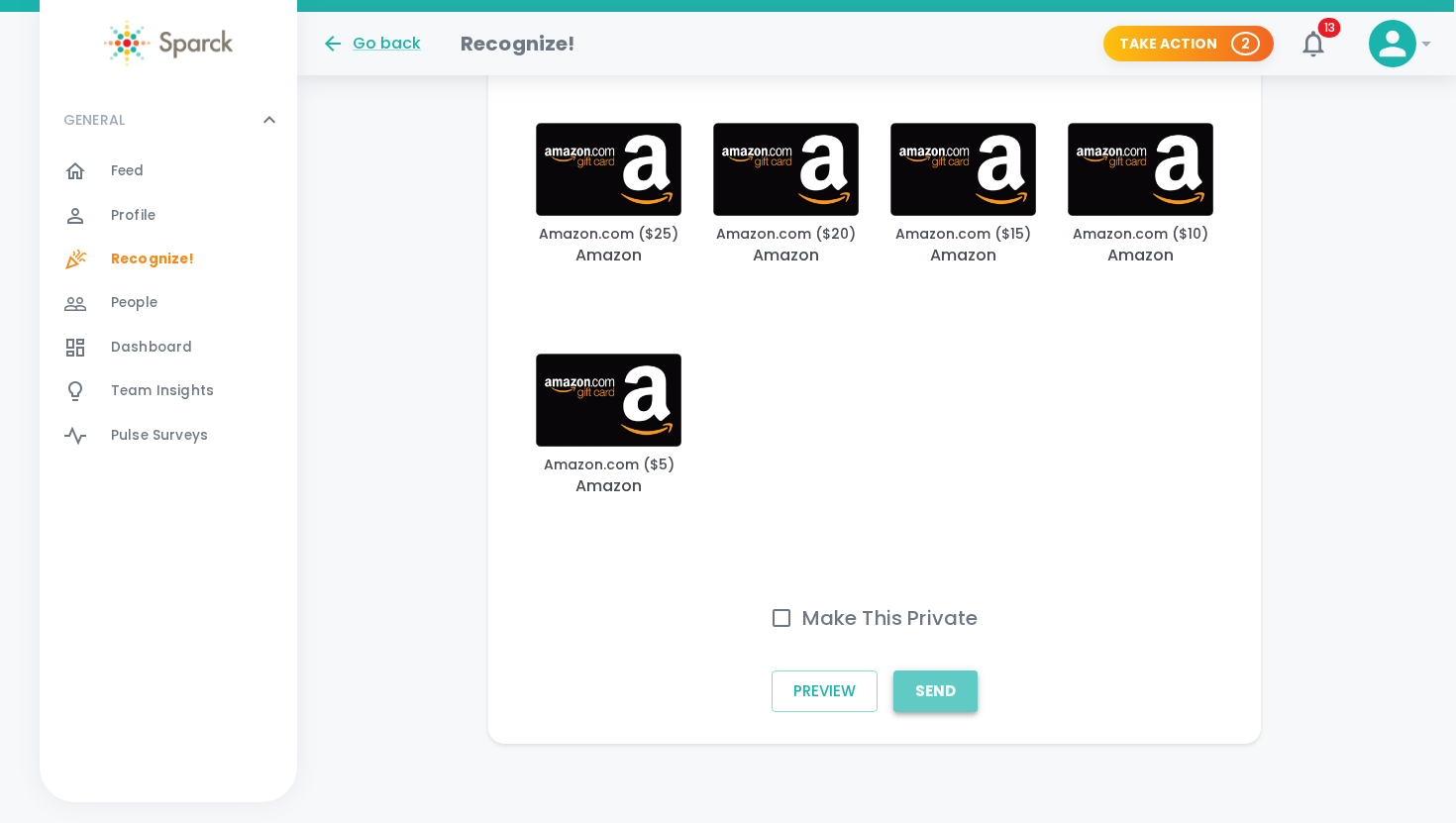 click on "Send" at bounding box center (935, 691) 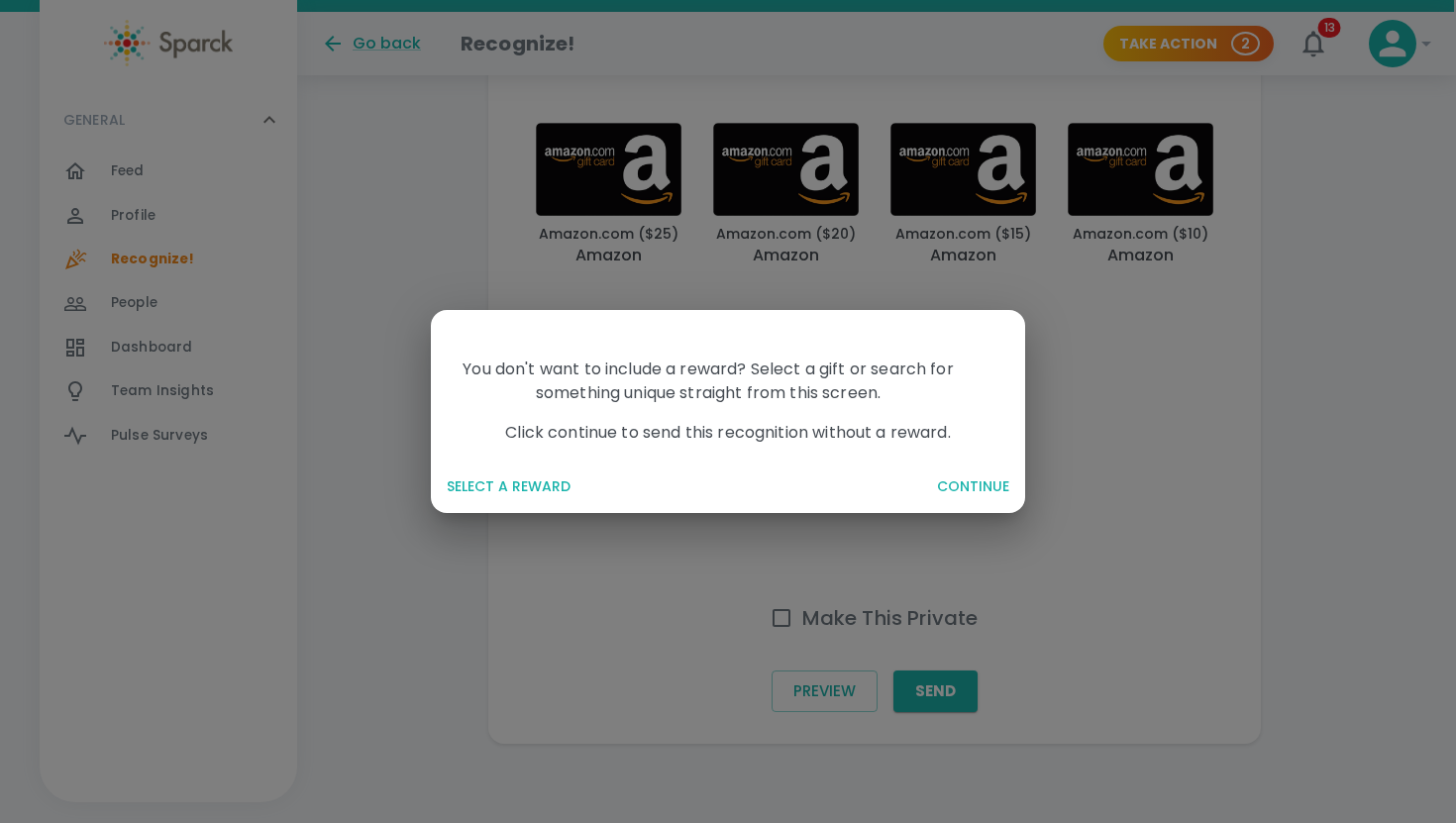 click on "SELECT A REWARD" at bounding box center [679, 486] 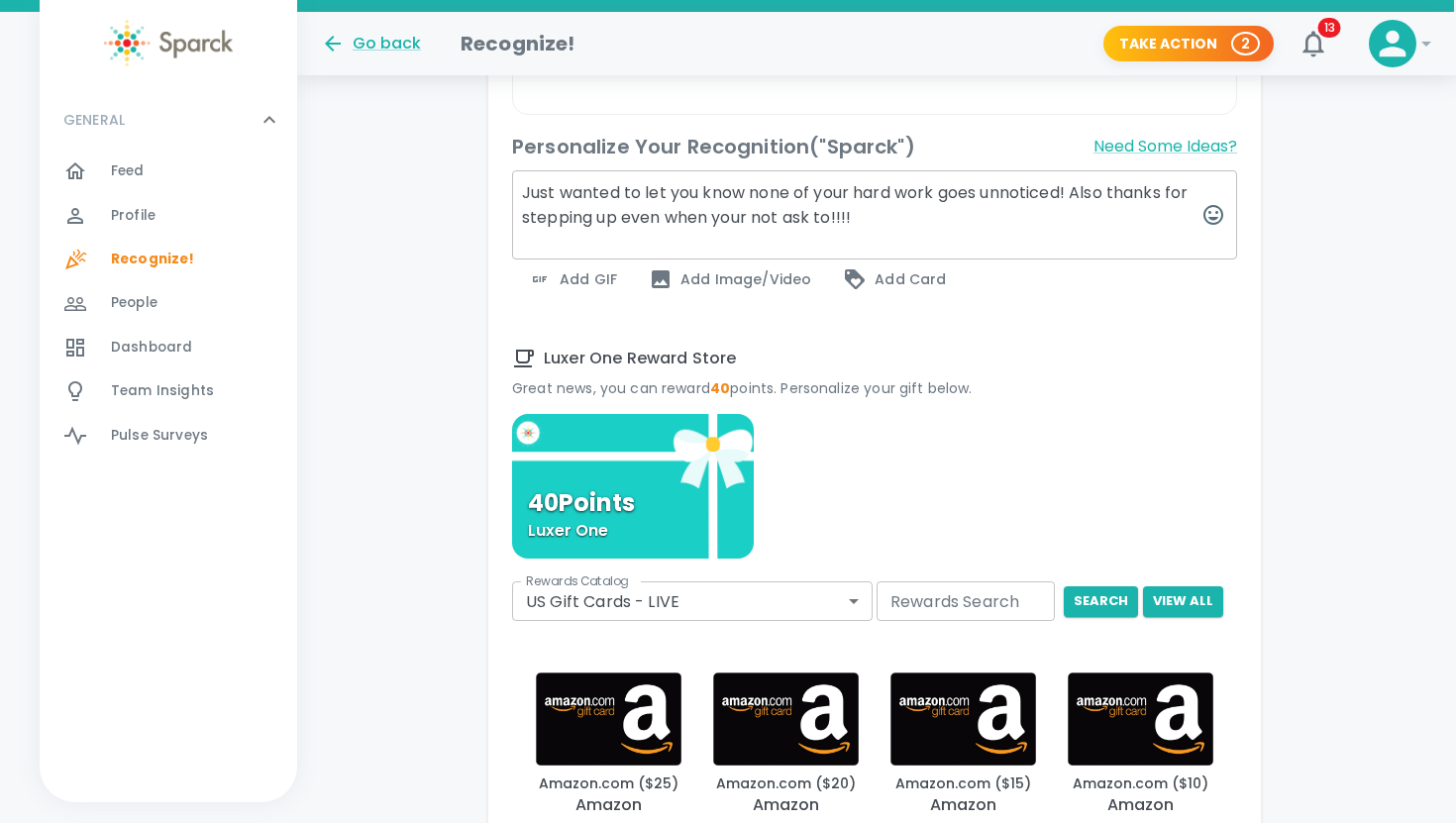 scroll, scrollTop: 664, scrollLeft: 0, axis: vertical 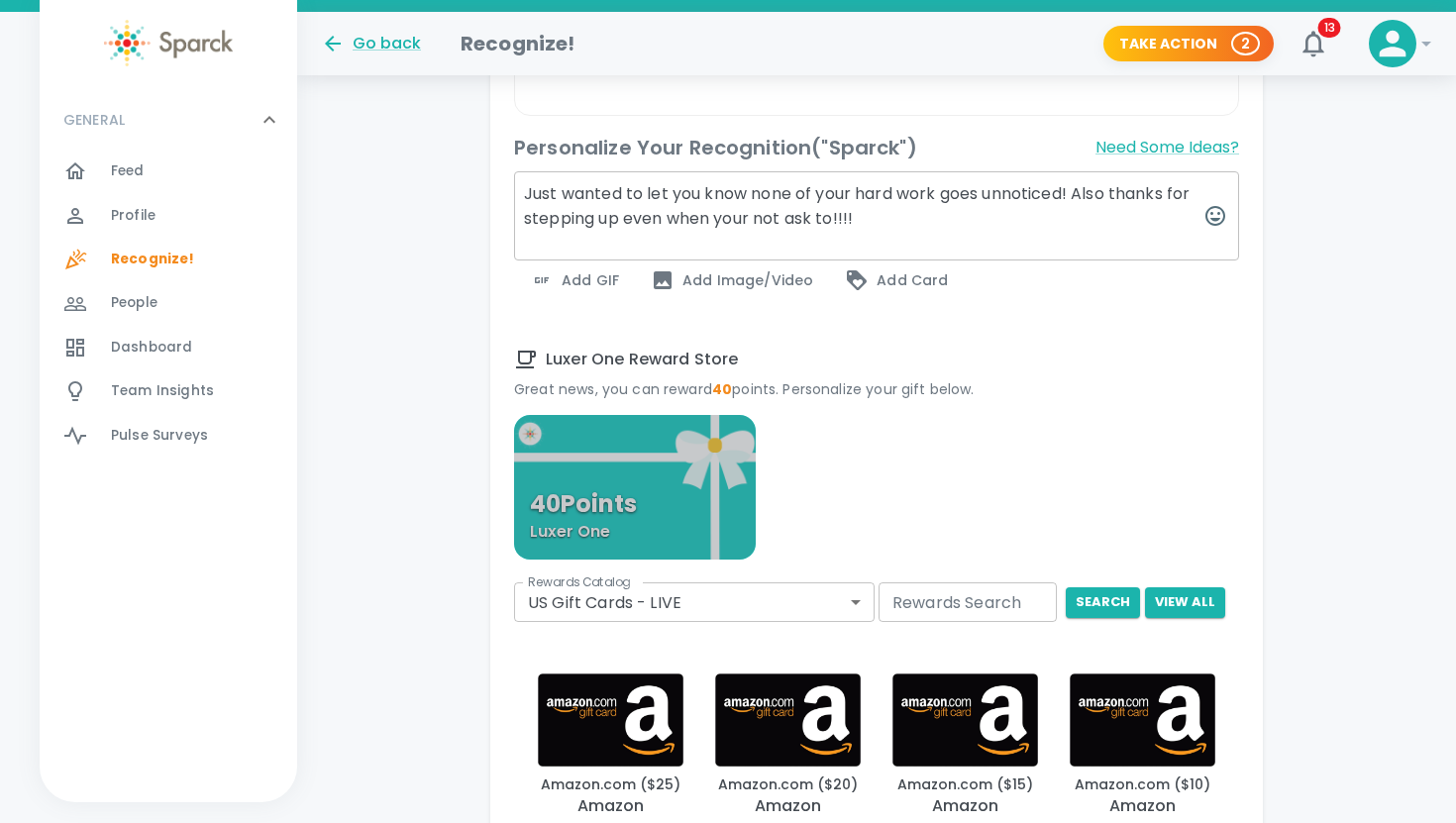 click on "40  Points Luxer One" at bounding box center (635, 487) 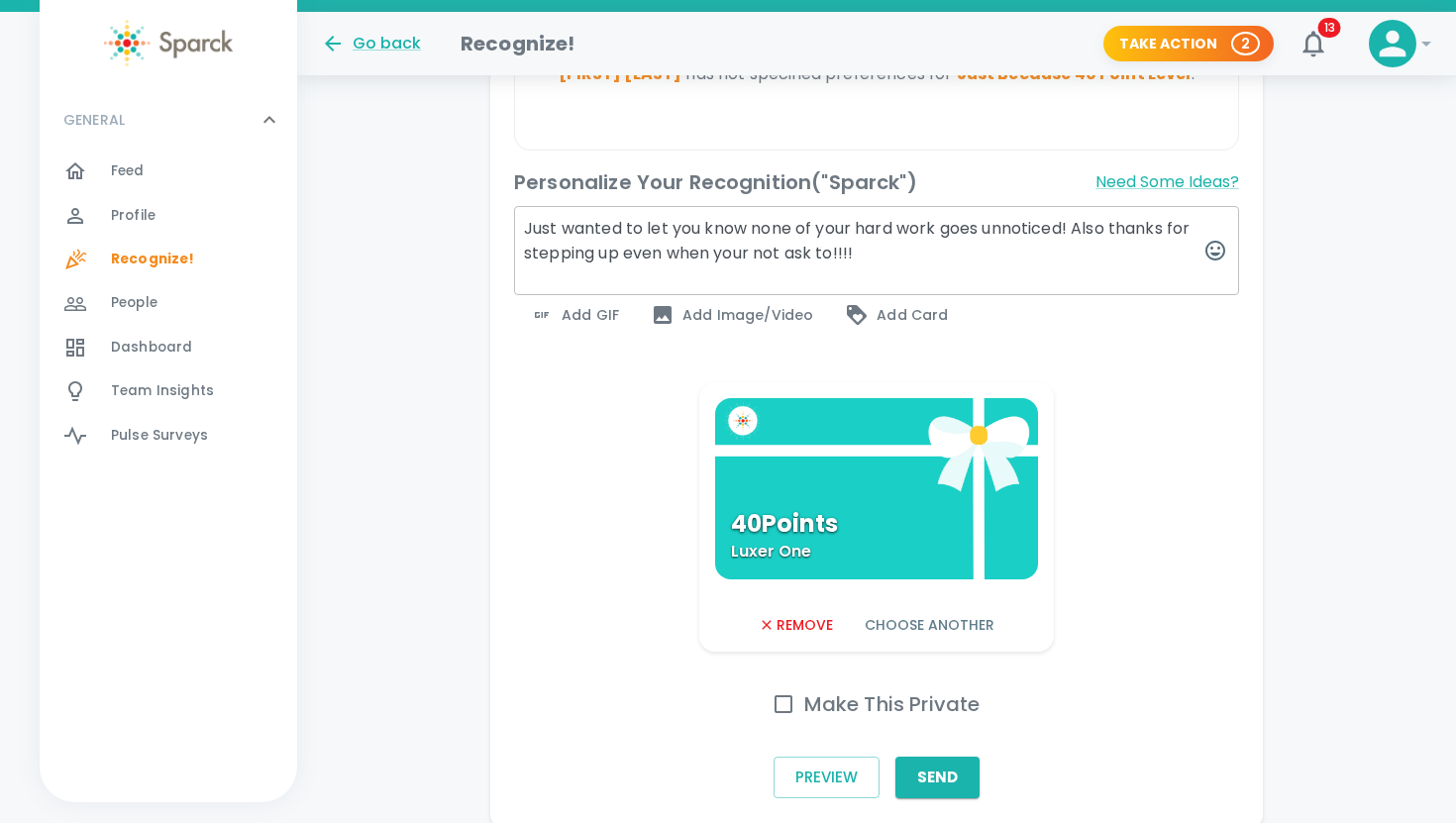 scroll, scrollTop: 715, scrollLeft: 0, axis: vertical 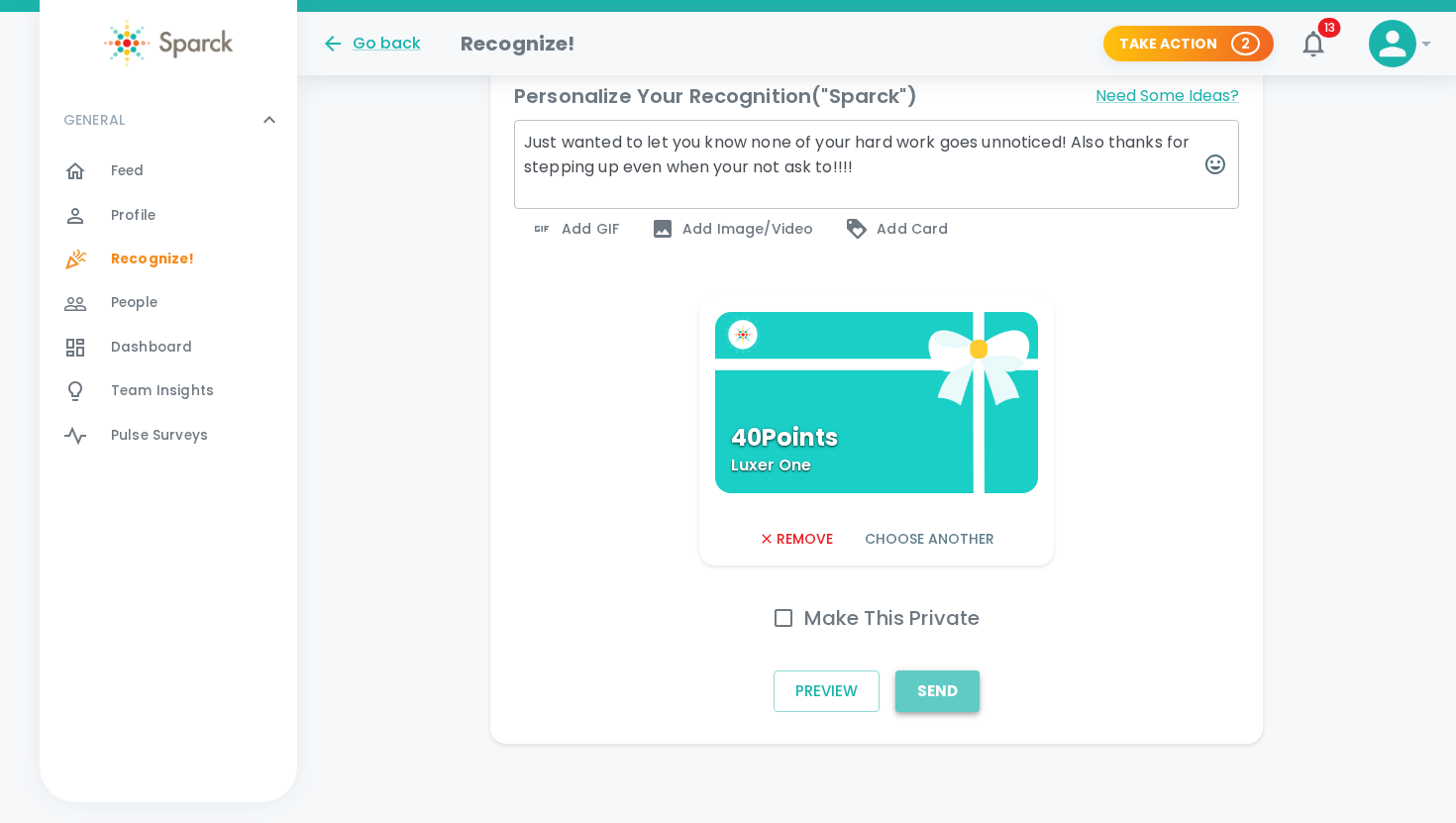 click on "Send" at bounding box center [937, 691] 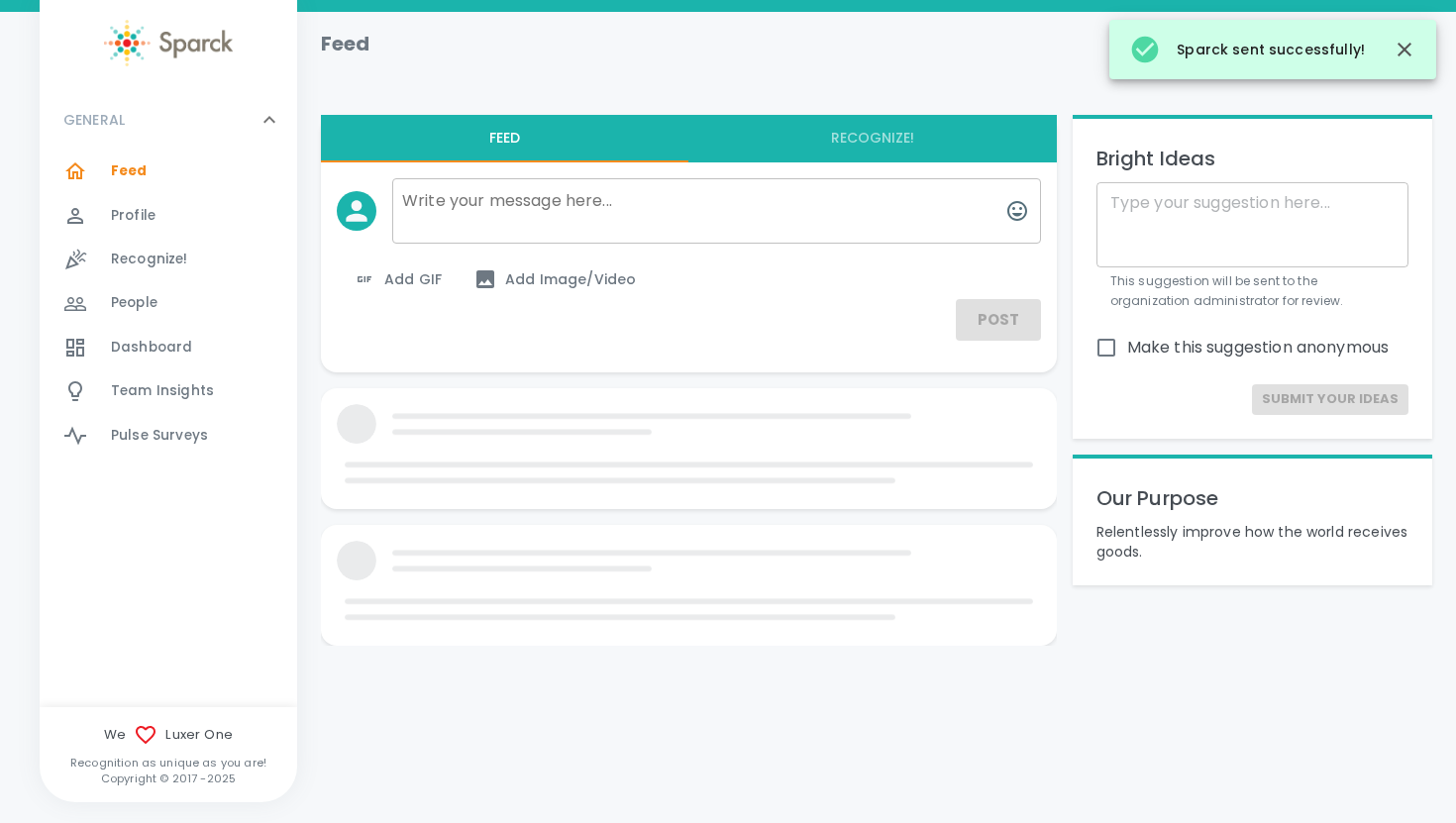 scroll, scrollTop: 0, scrollLeft: 0, axis: both 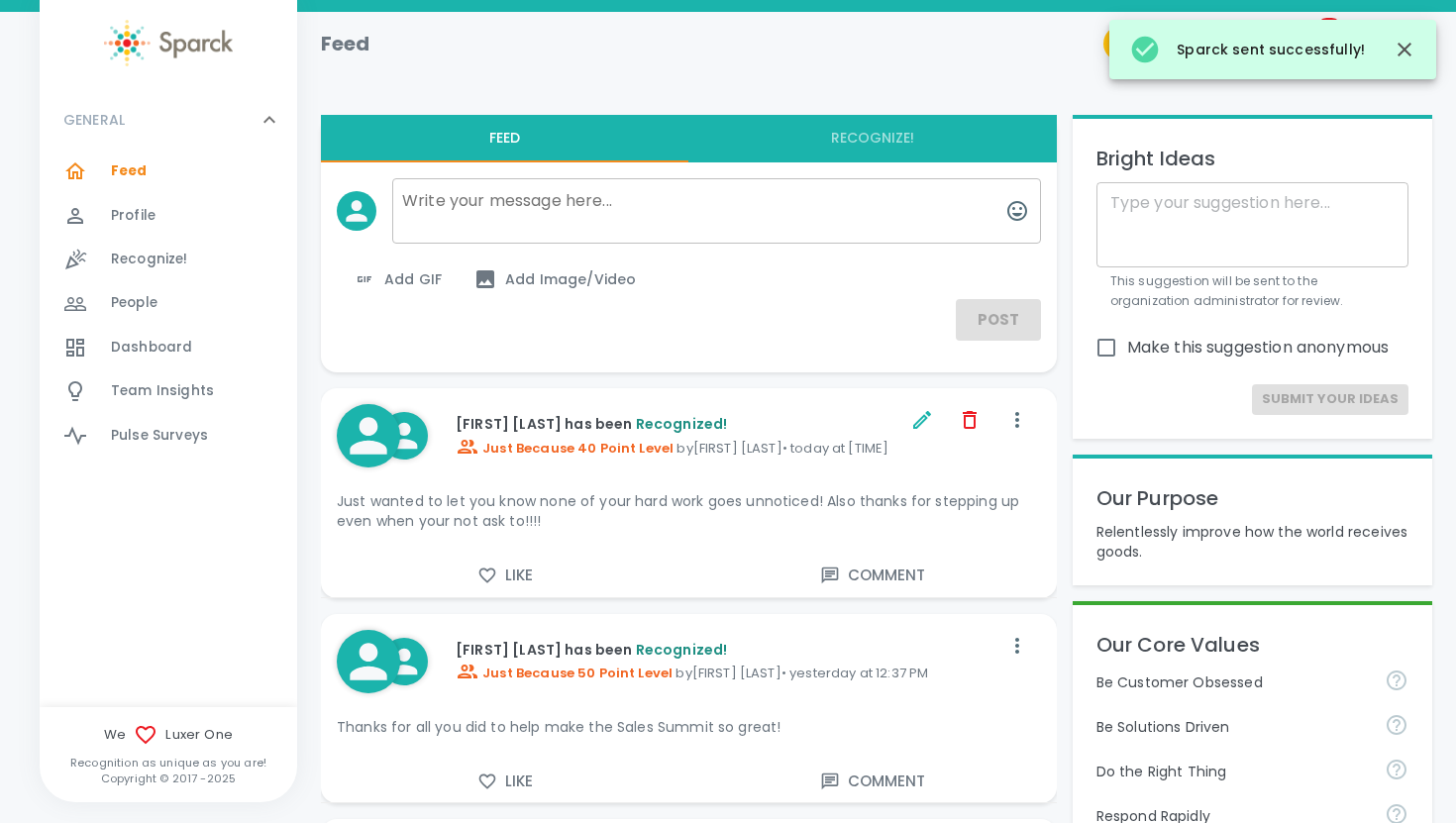 click on "Recognize!" at bounding box center (150, 259) 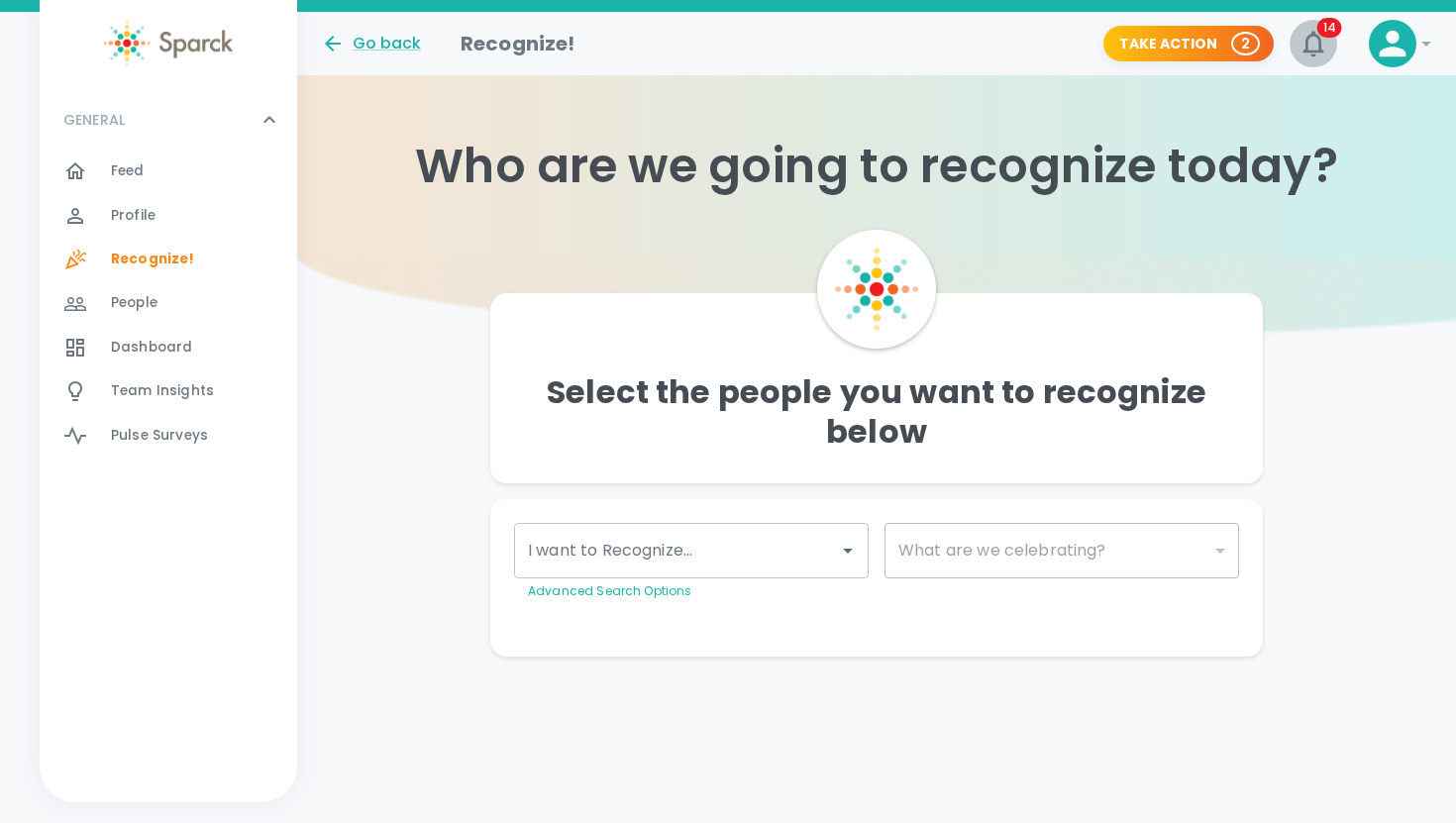 click 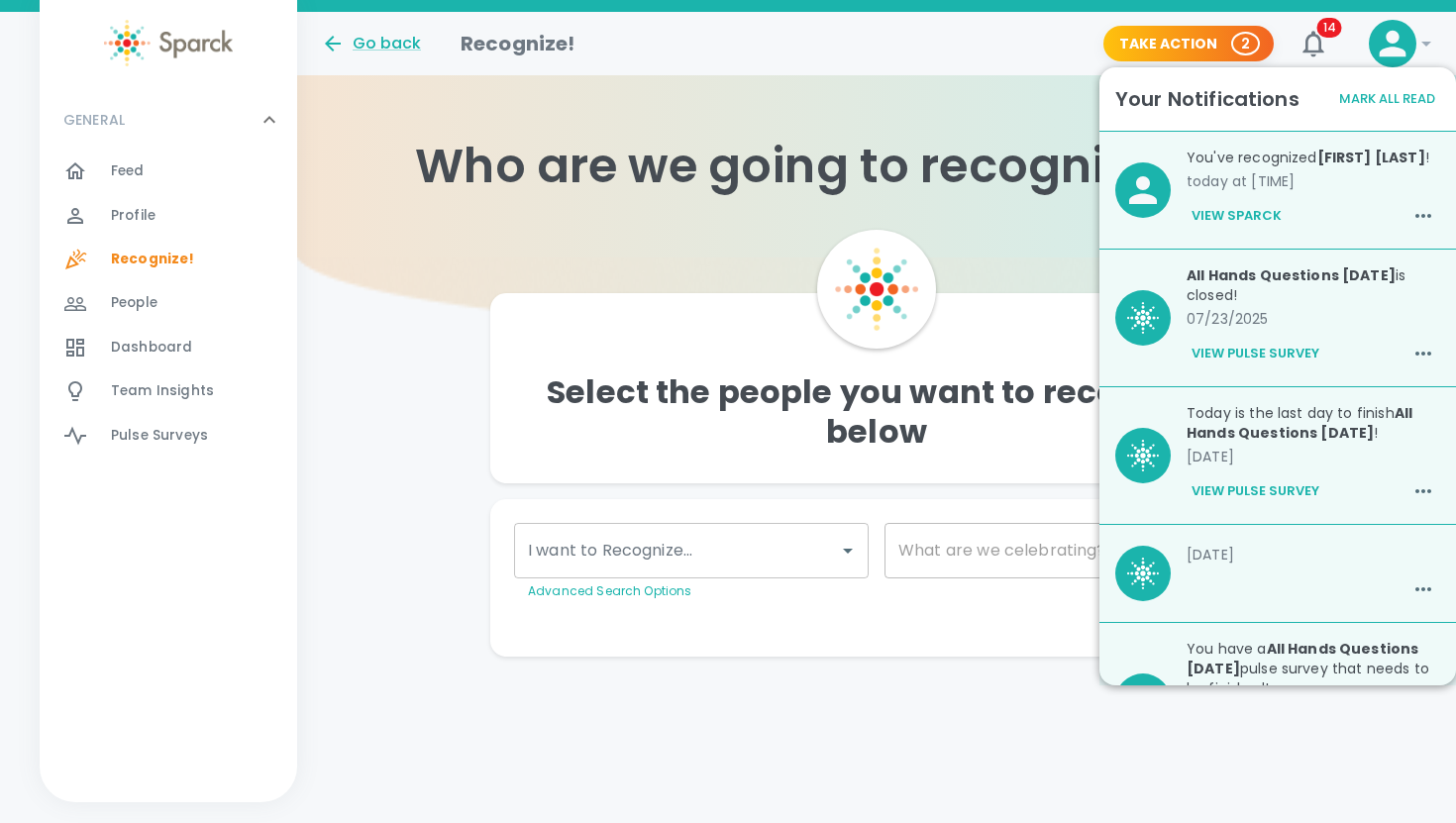 click 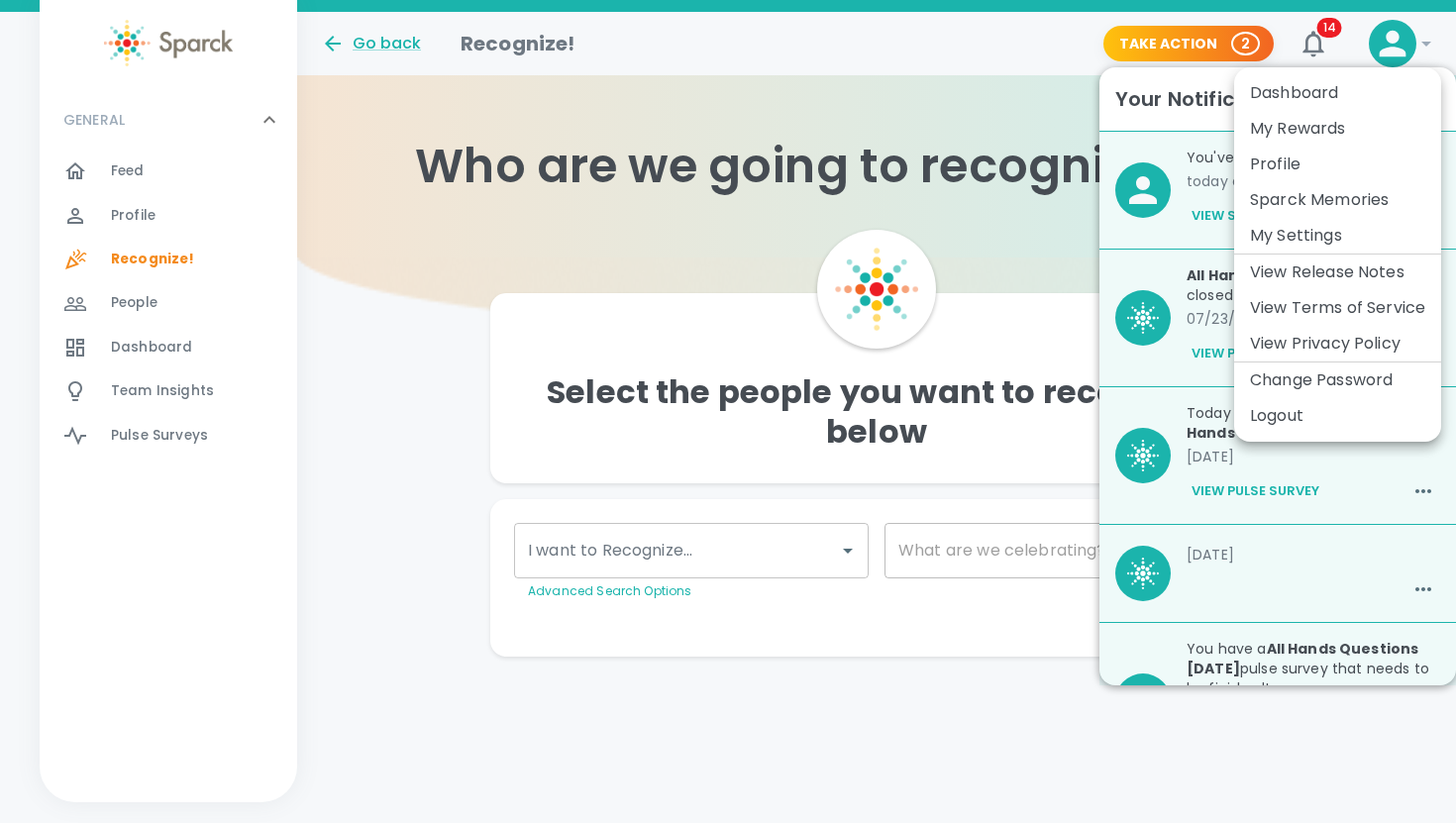 click on "Profile" at bounding box center (1337, 164) 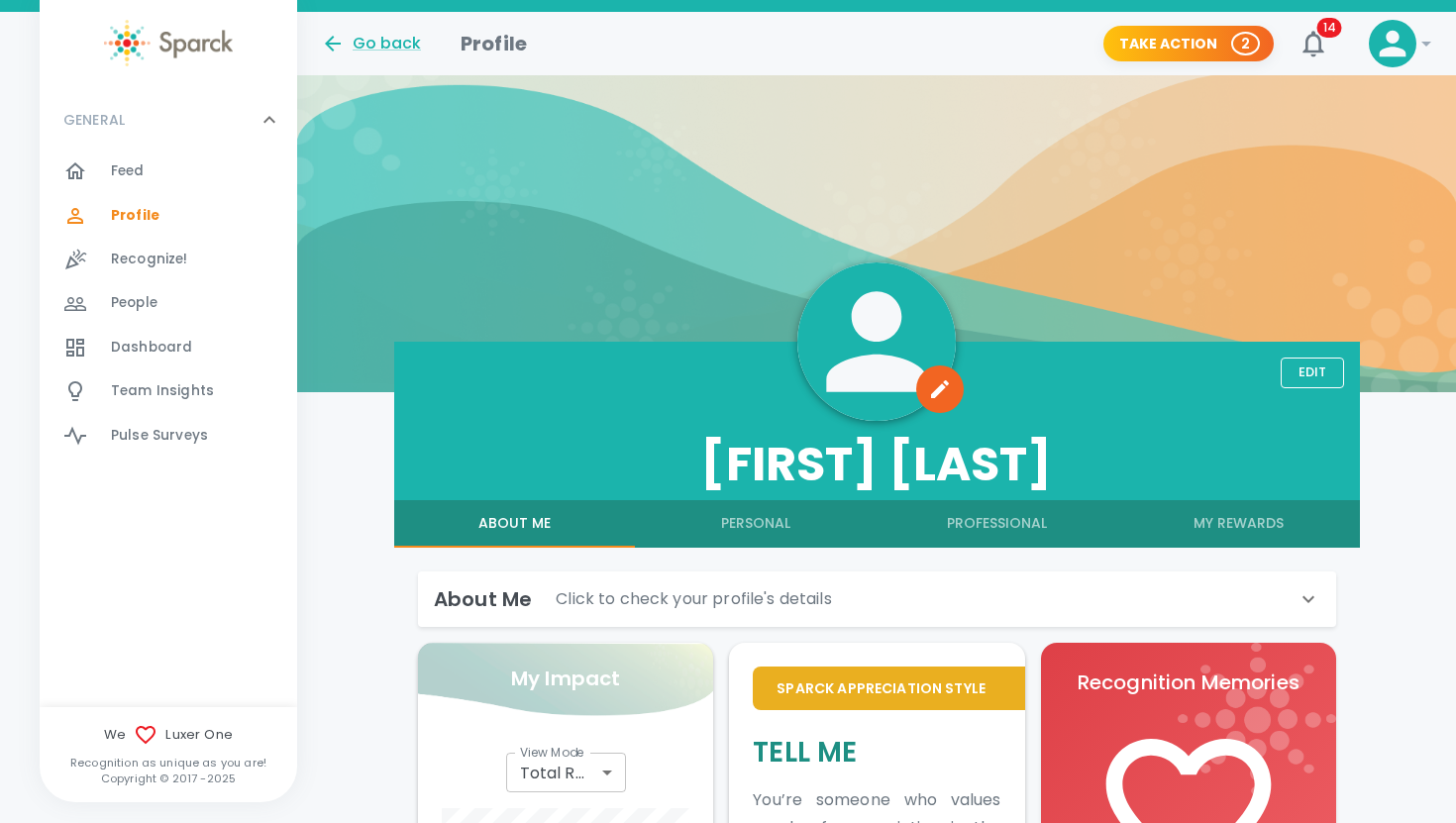 click 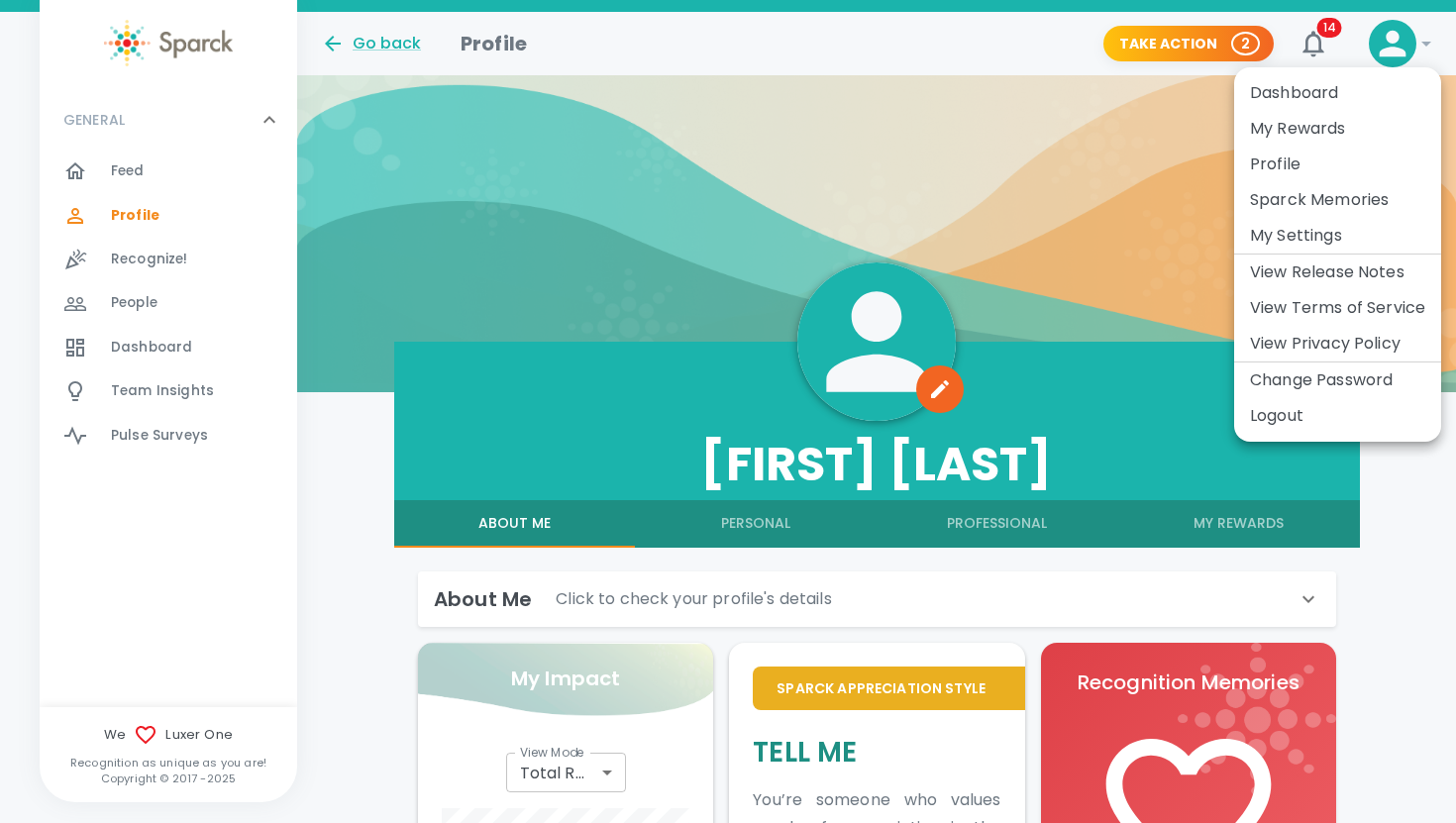 click on "My Rewards" at bounding box center [1337, 129] 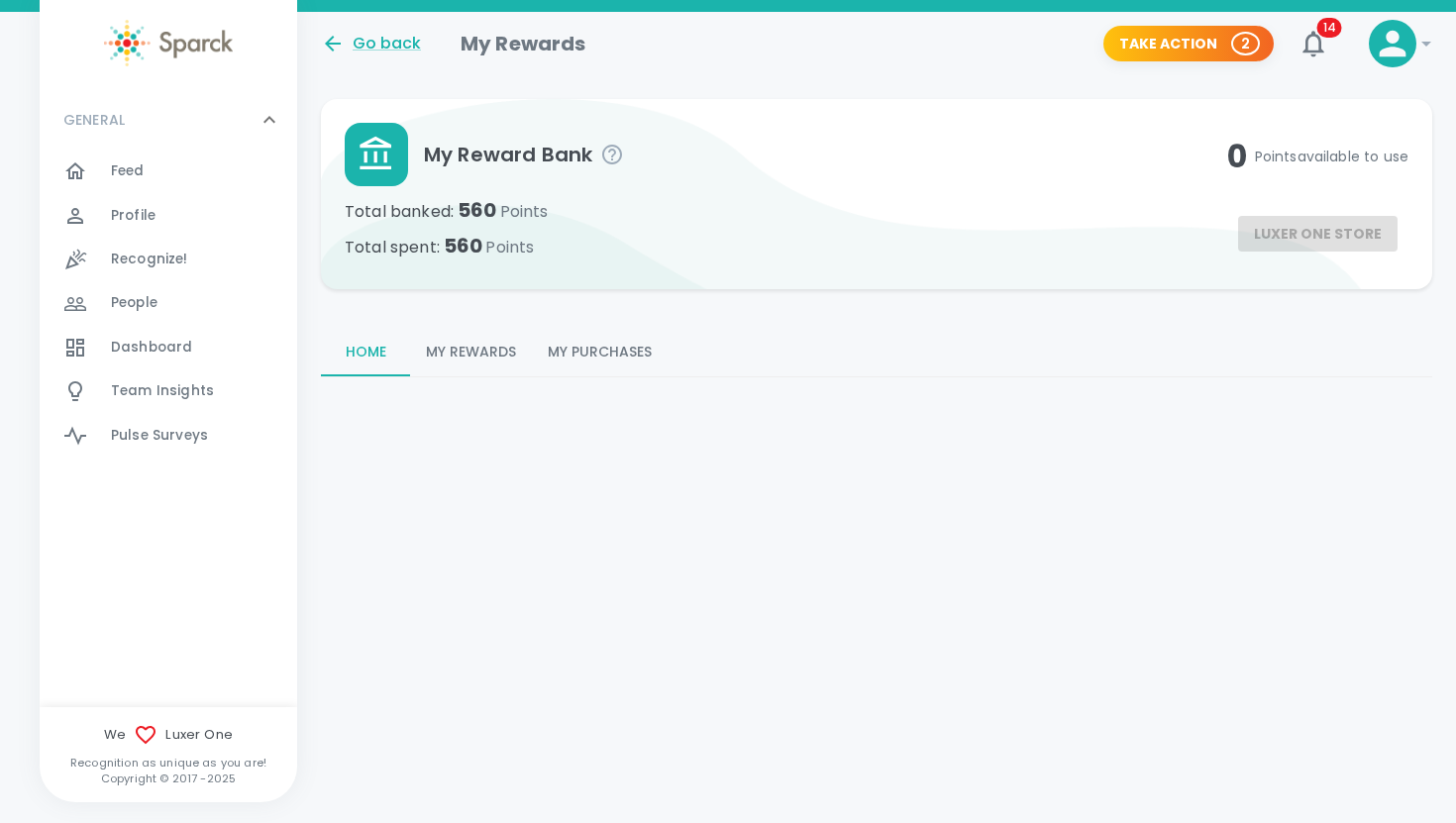 click 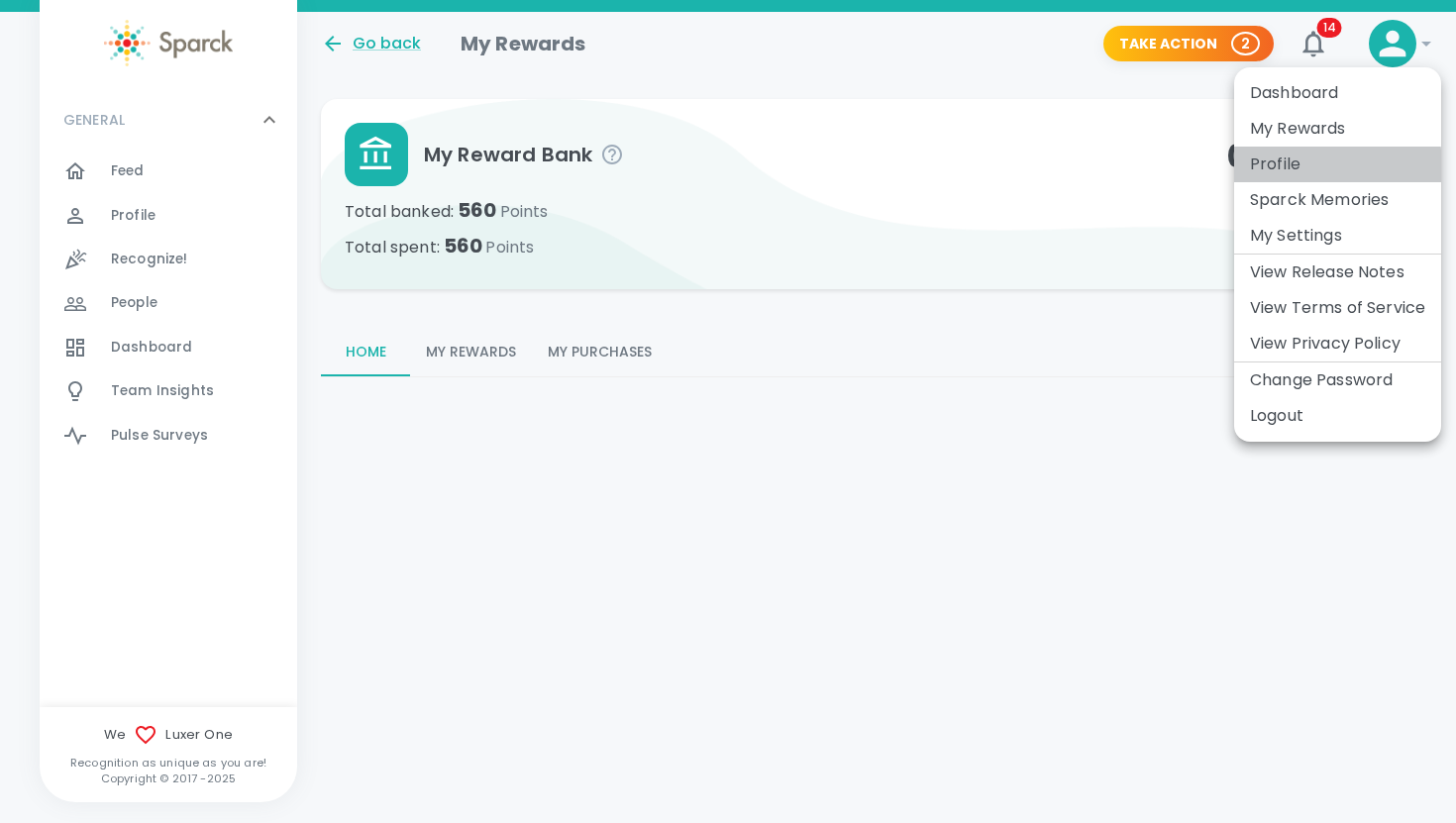 click on "Profile" at bounding box center [1337, 164] 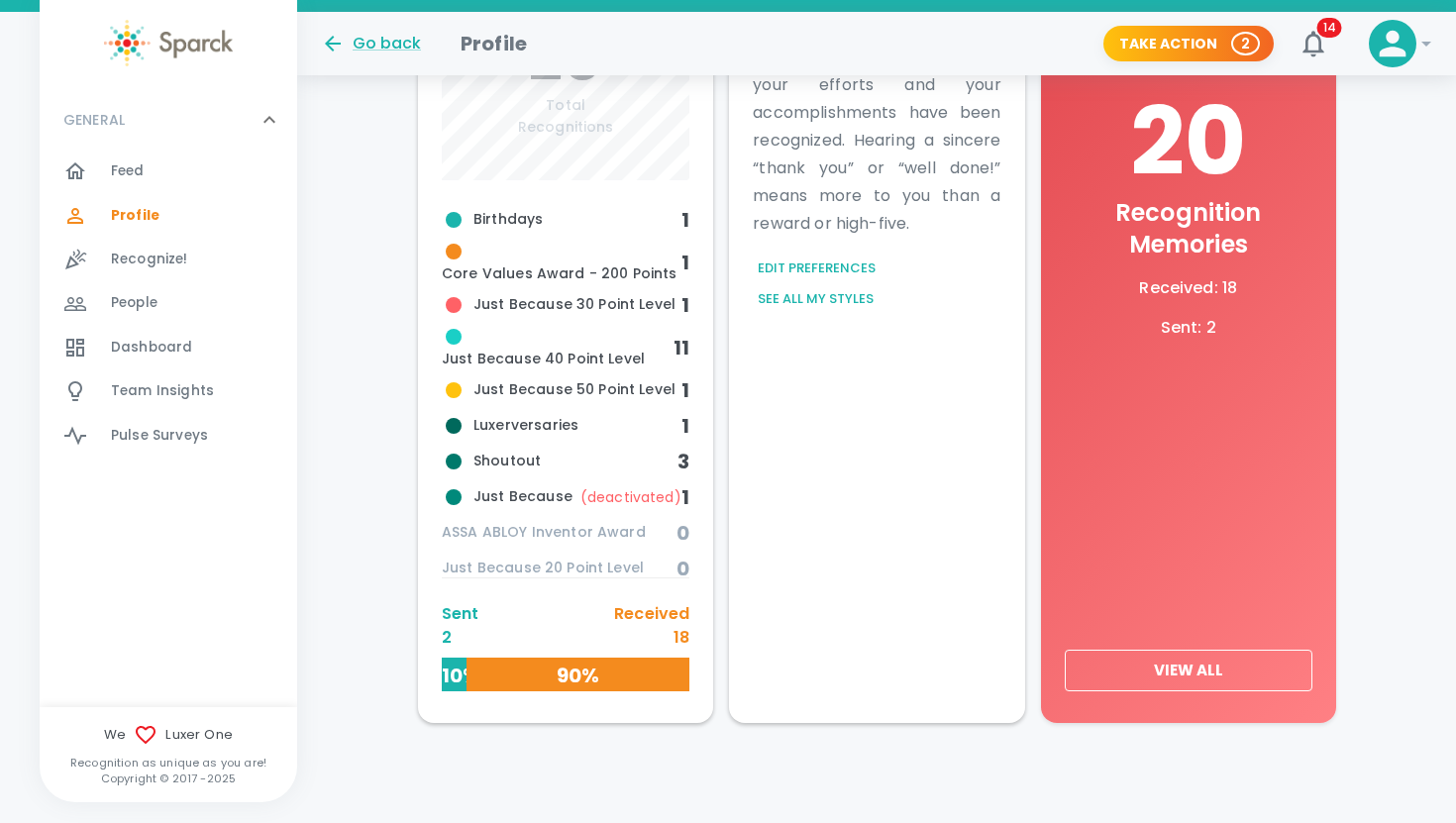 scroll, scrollTop: 828, scrollLeft: 0, axis: vertical 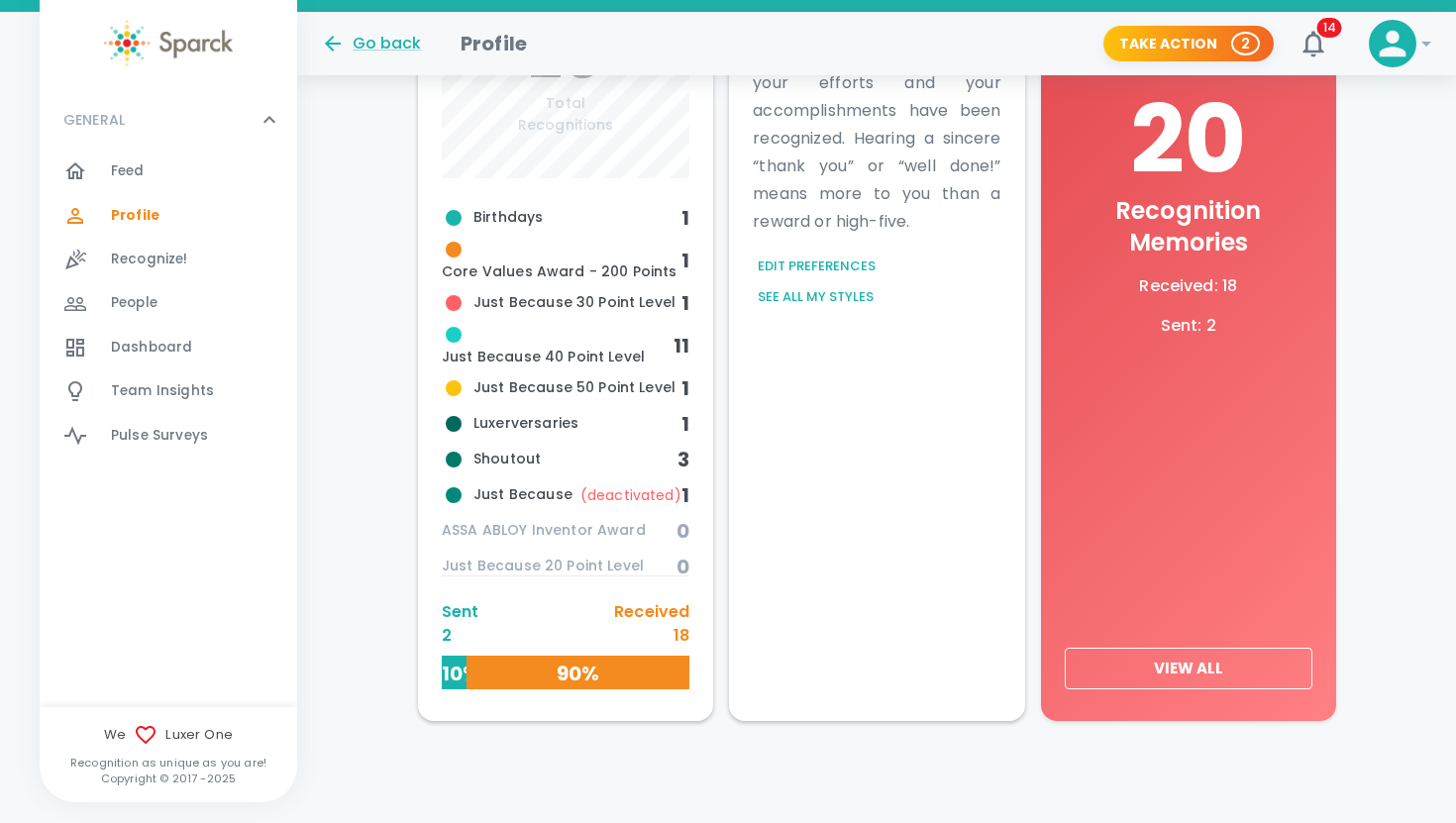 click 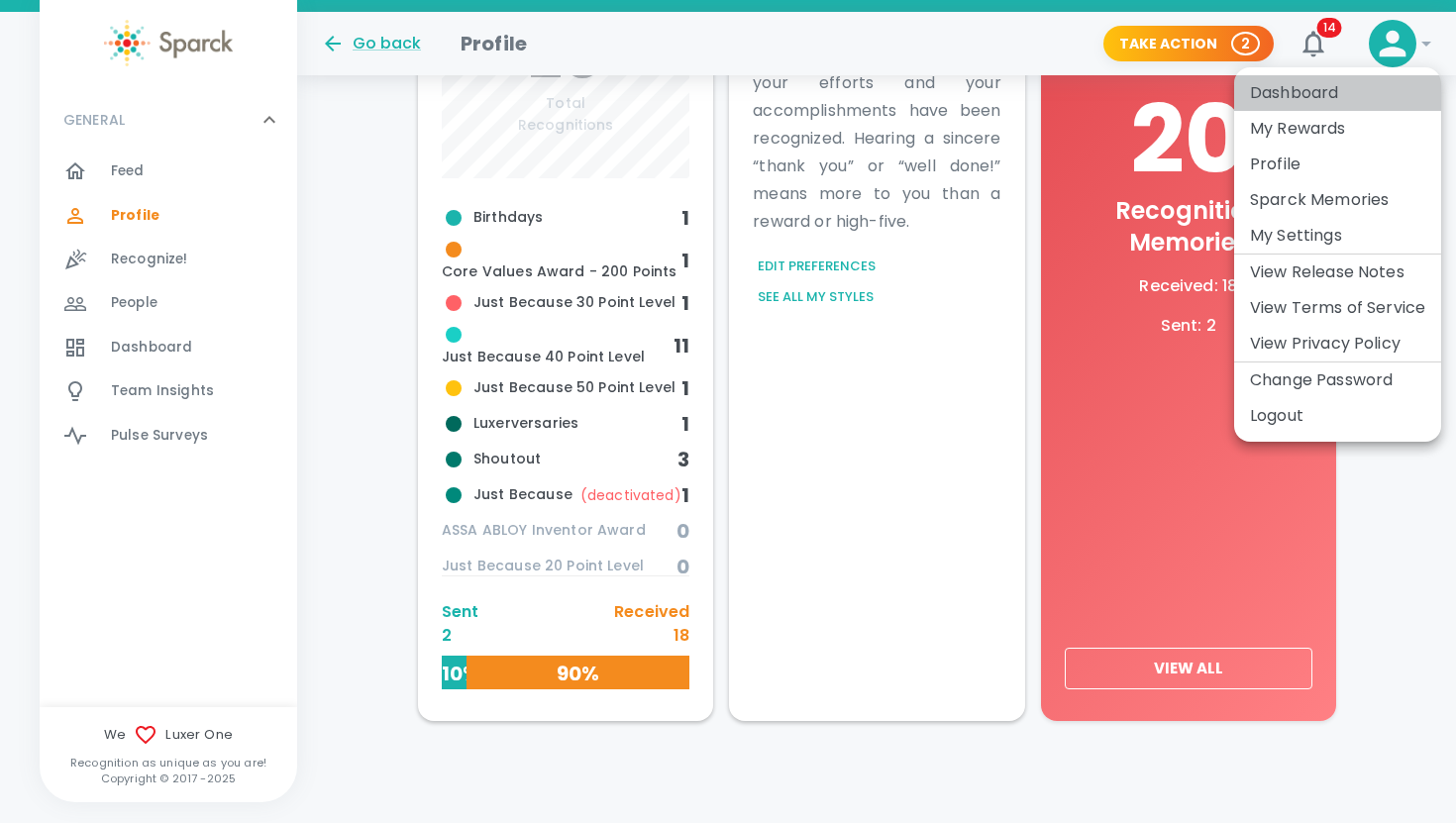 click on "Dashboard" at bounding box center (1337, 93) 